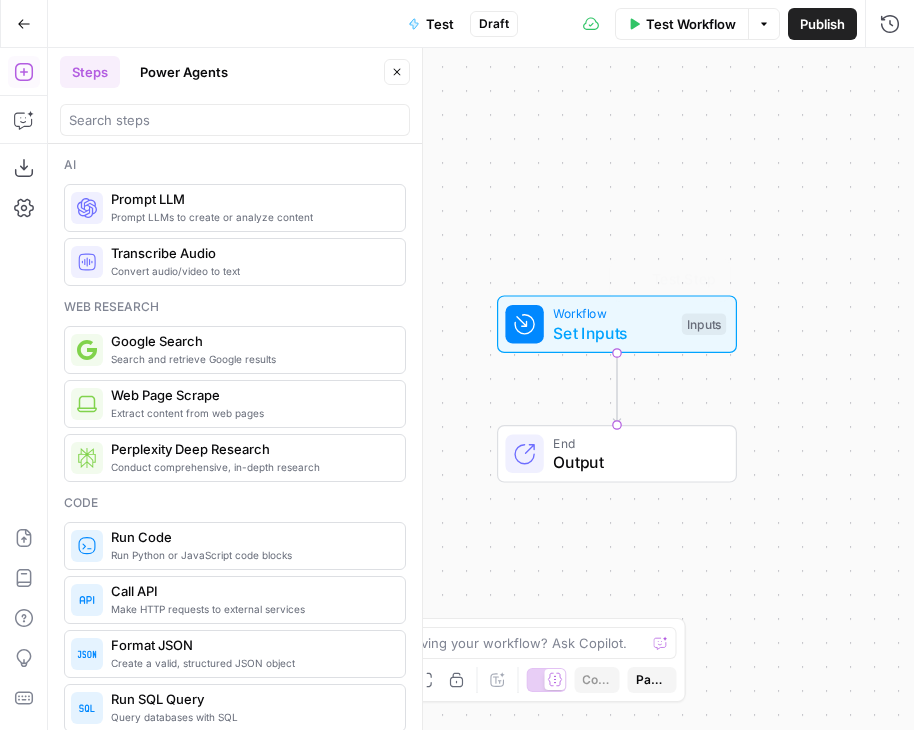 scroll, scrollTop: 0, scrollLeft: 0, axis: both 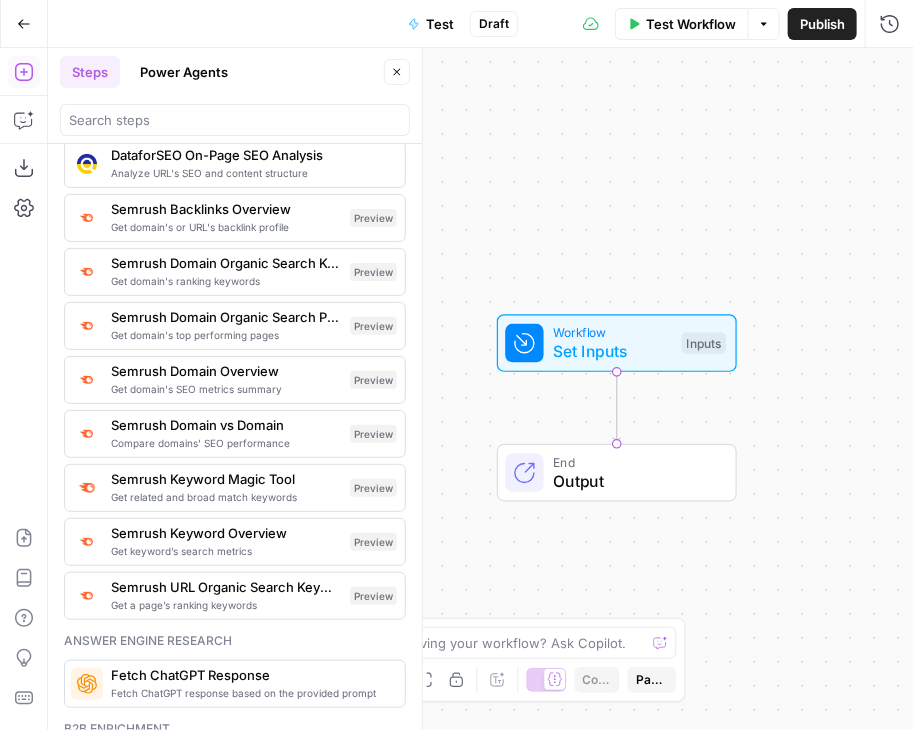 drag, startPoint x: 599, startPoint y: 205, endPoint x: 600, endPoint y: 223, distance: 18.027756 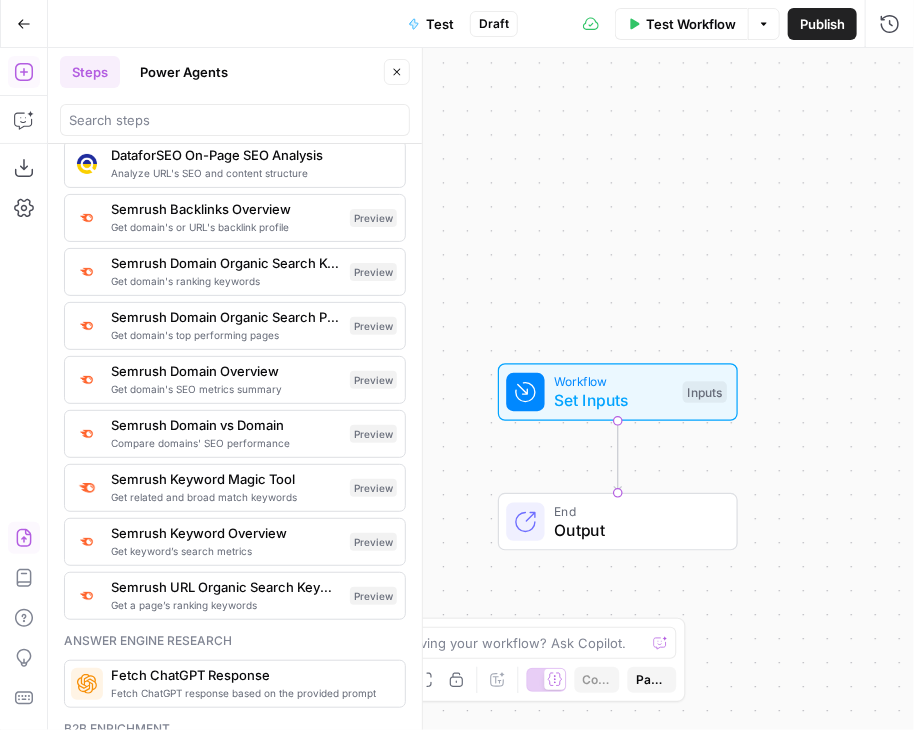 drag, startPoint x: 575, startPoint y: 76, endPoint x: 610, endPoint y: 48, distance: 44.82187 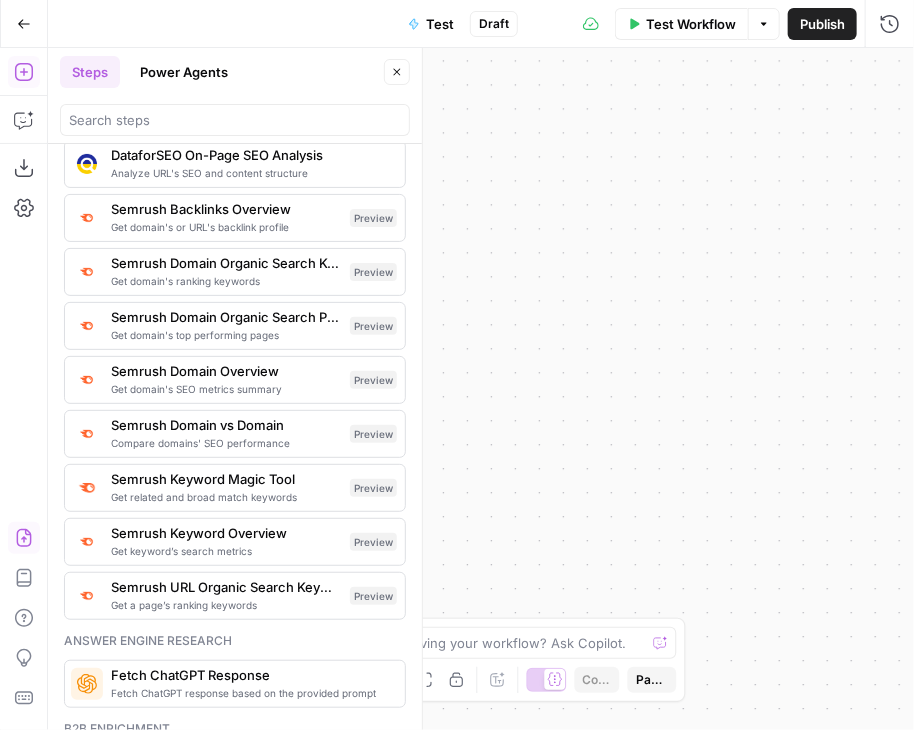 drag, startPoint x: 564, startPoint y: 209, endPoint x: 496, endPoint y: 338, distance: 145.82524 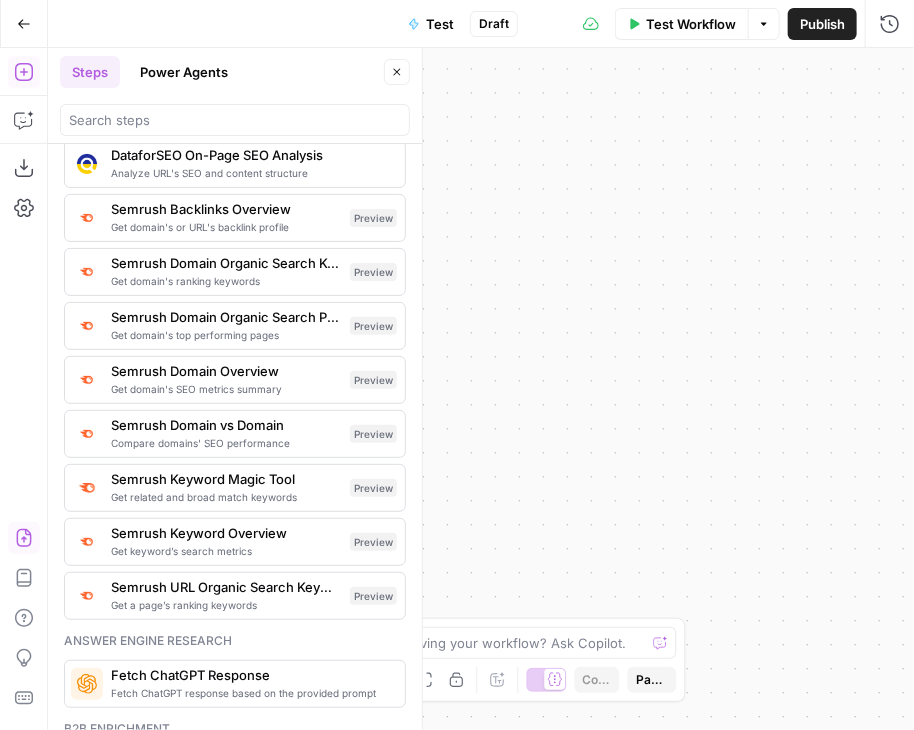 drag, startPoint x: 611, startPoint y: 192, endPoint x: 672, endPoint y: 377, distance: 194.79733 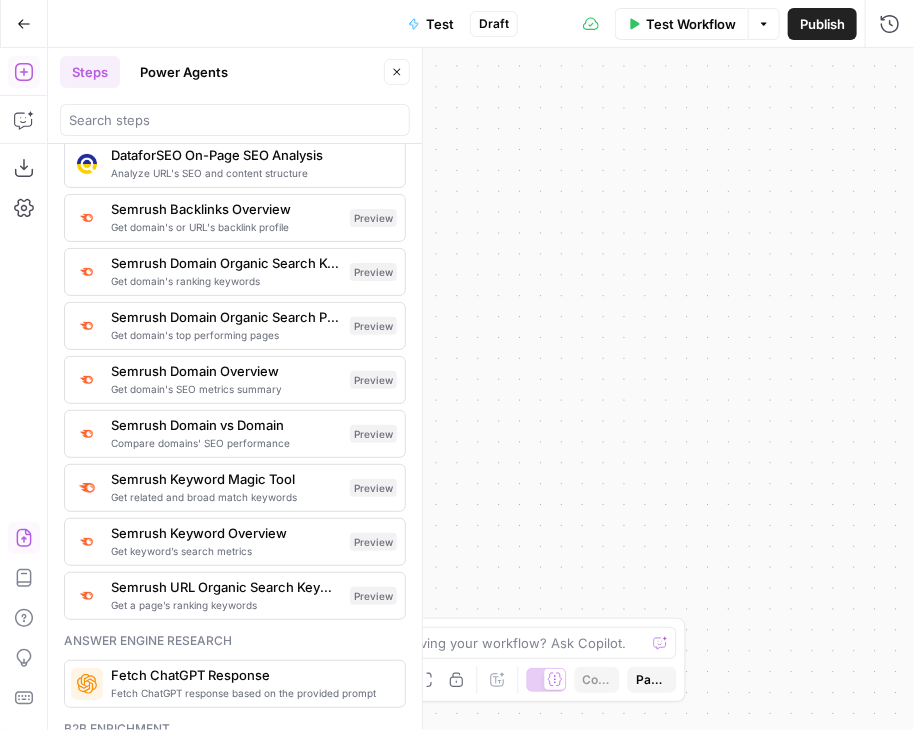click on "Workflow Set Inputs Inputs End Output" at bounding box center [481, 389] 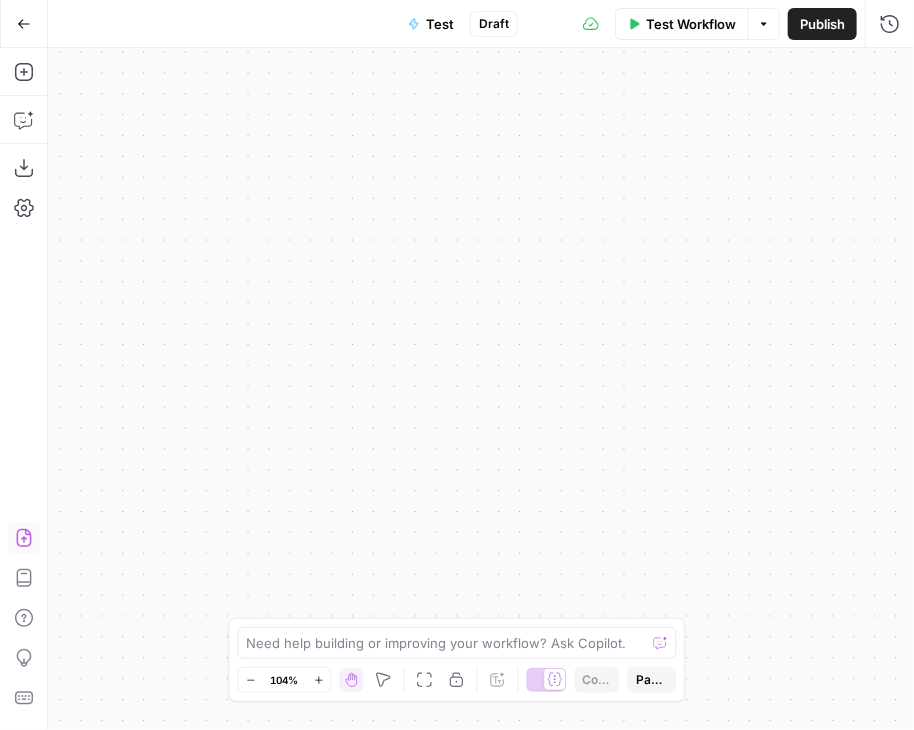 drag, startPoint x: 412, startPoint y: 424, endPoint x: 286, endPoint y: 613, distance: 227.14973 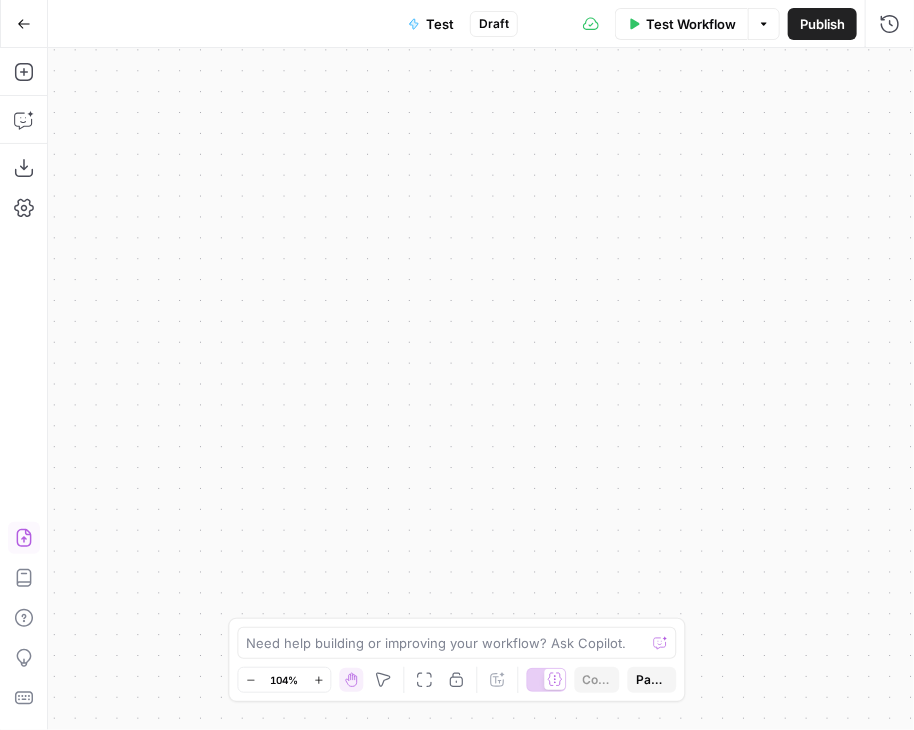click 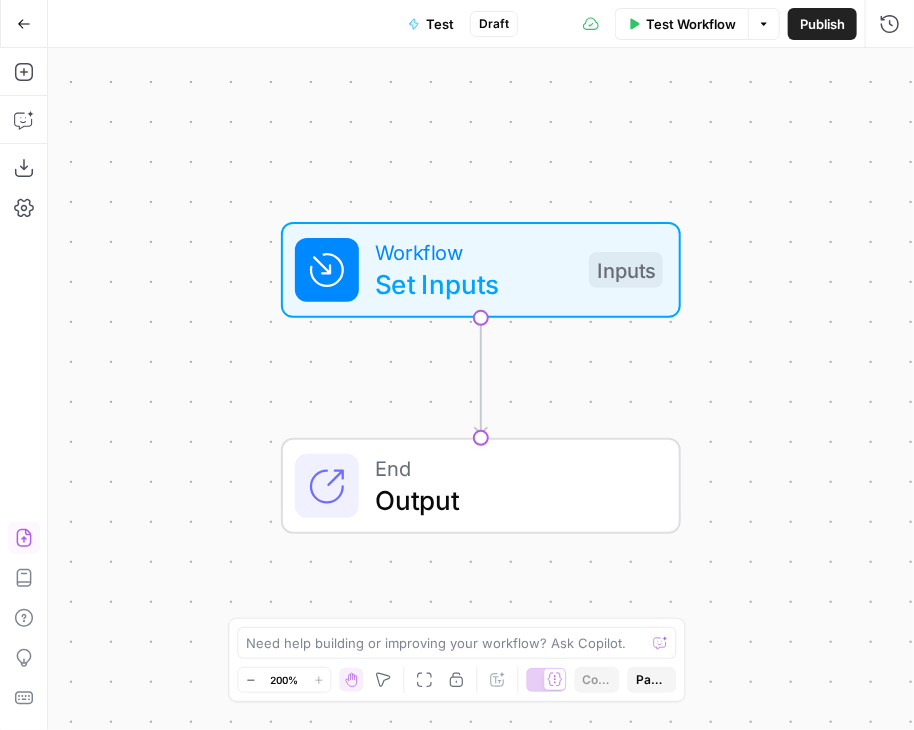 drag, startPoint x: 192, startPoint y: 416, endPoint x: 195, endPoint y: 380, distance: 36.124783 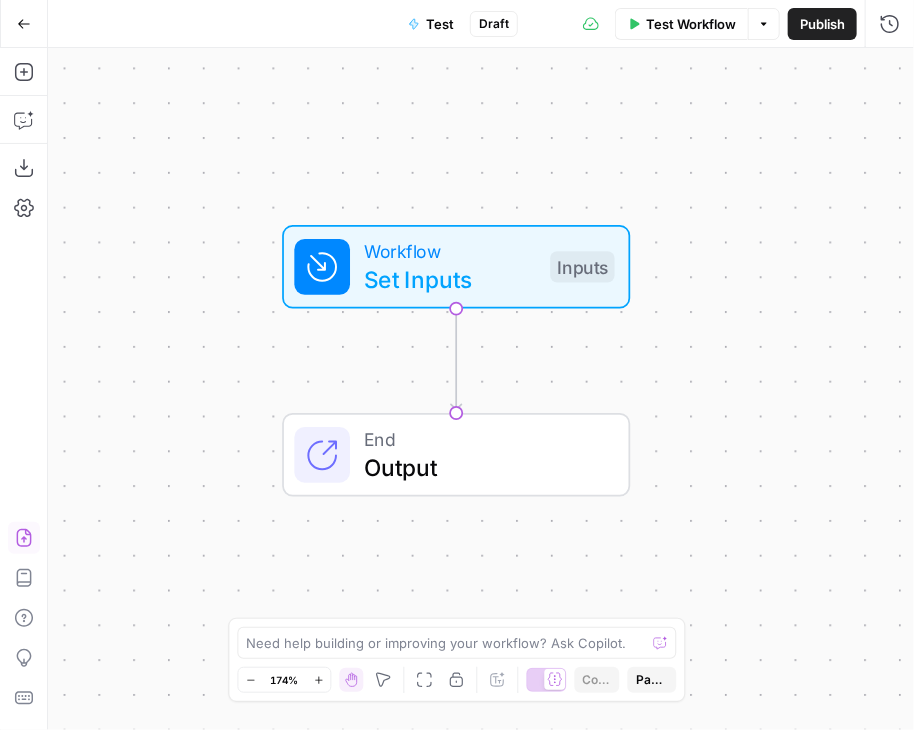 click on "Workflow Set Inputs Inputs End Output" at bounding box center (481, 389) 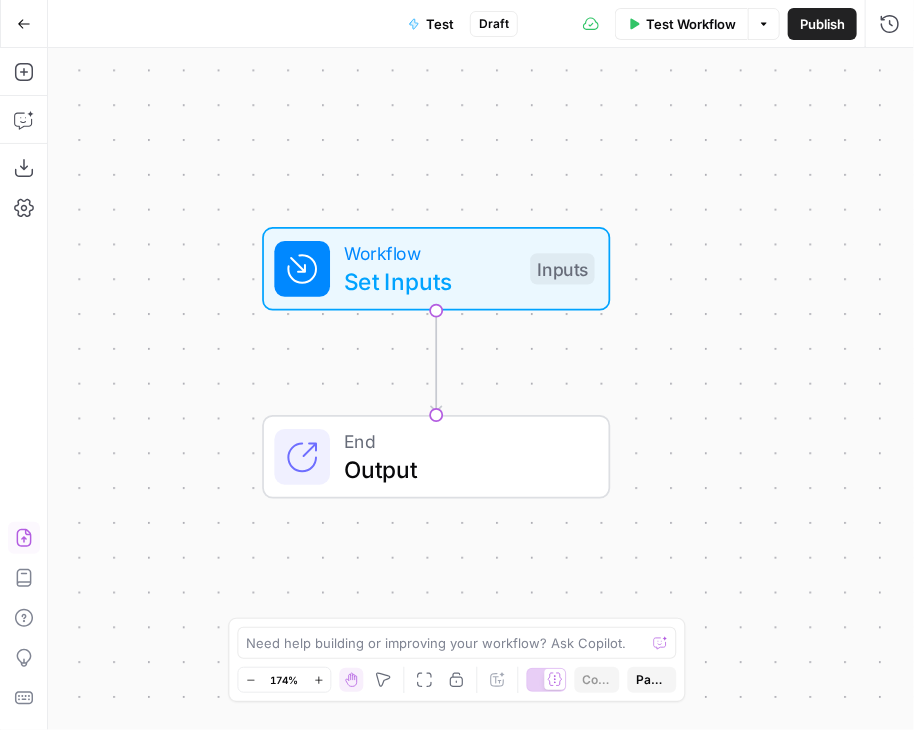 drag, startPoint x: 239, startPoint y: 348, endPoint x: 219, endPoint y: 350, distance: 20.09975 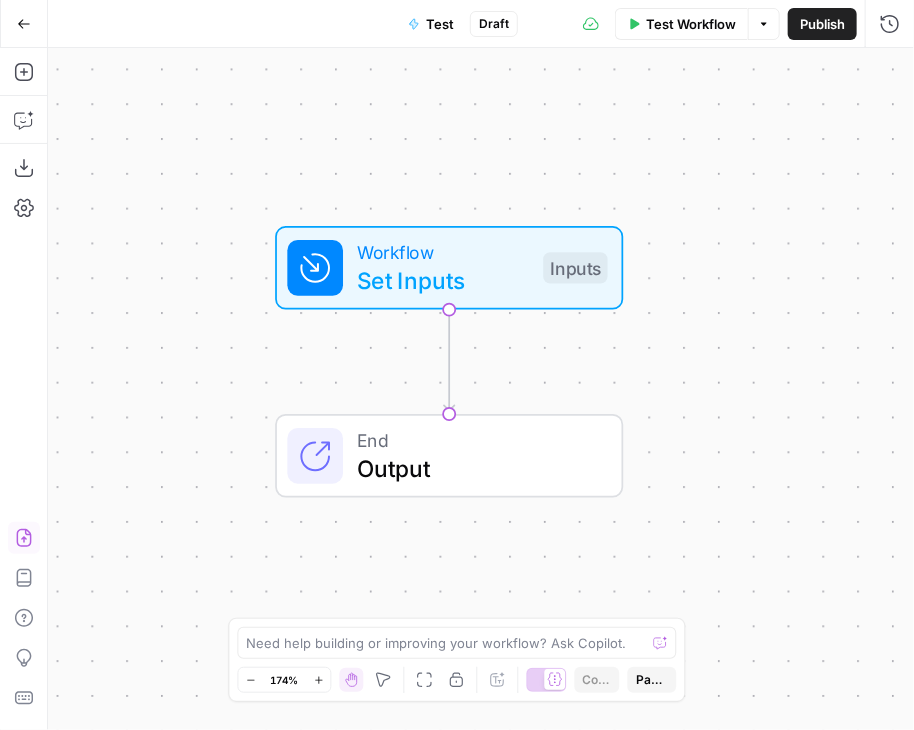 drag, startPoint x: 147, startPoint y: 242, endPoint x: 161, endPoint y: 241, distance: 14.035668 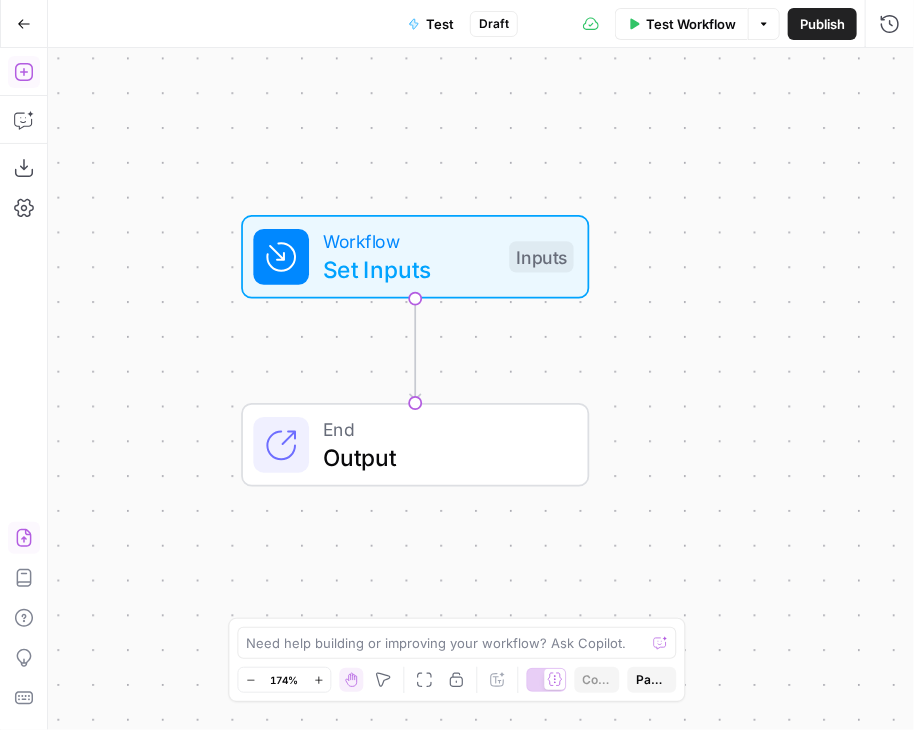 drag, startPoint x: 333, startPoint y: 91, endPoint x: 265, endPoint y: 87, distance: 68.117546 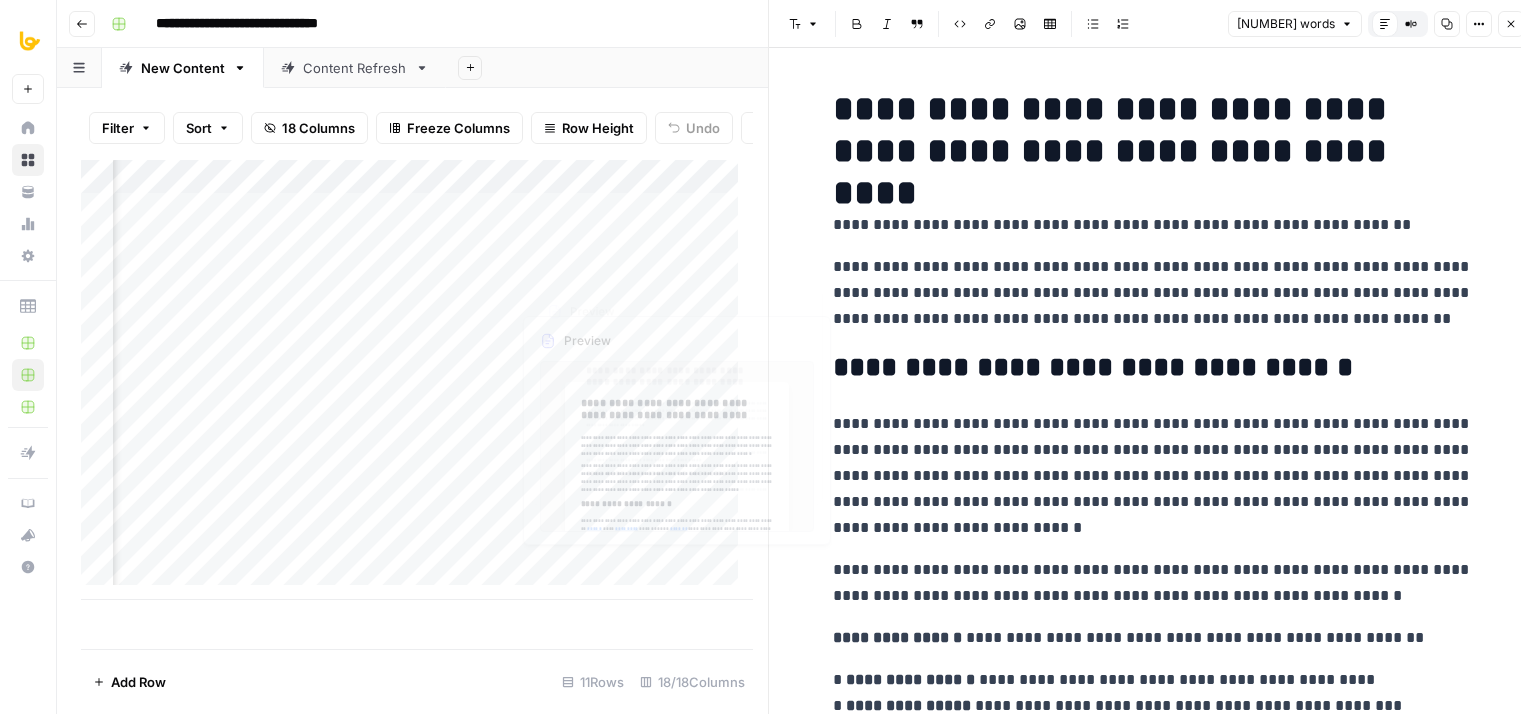 scroll, scrollTop: 0, scrollLeft: 0, axis: both 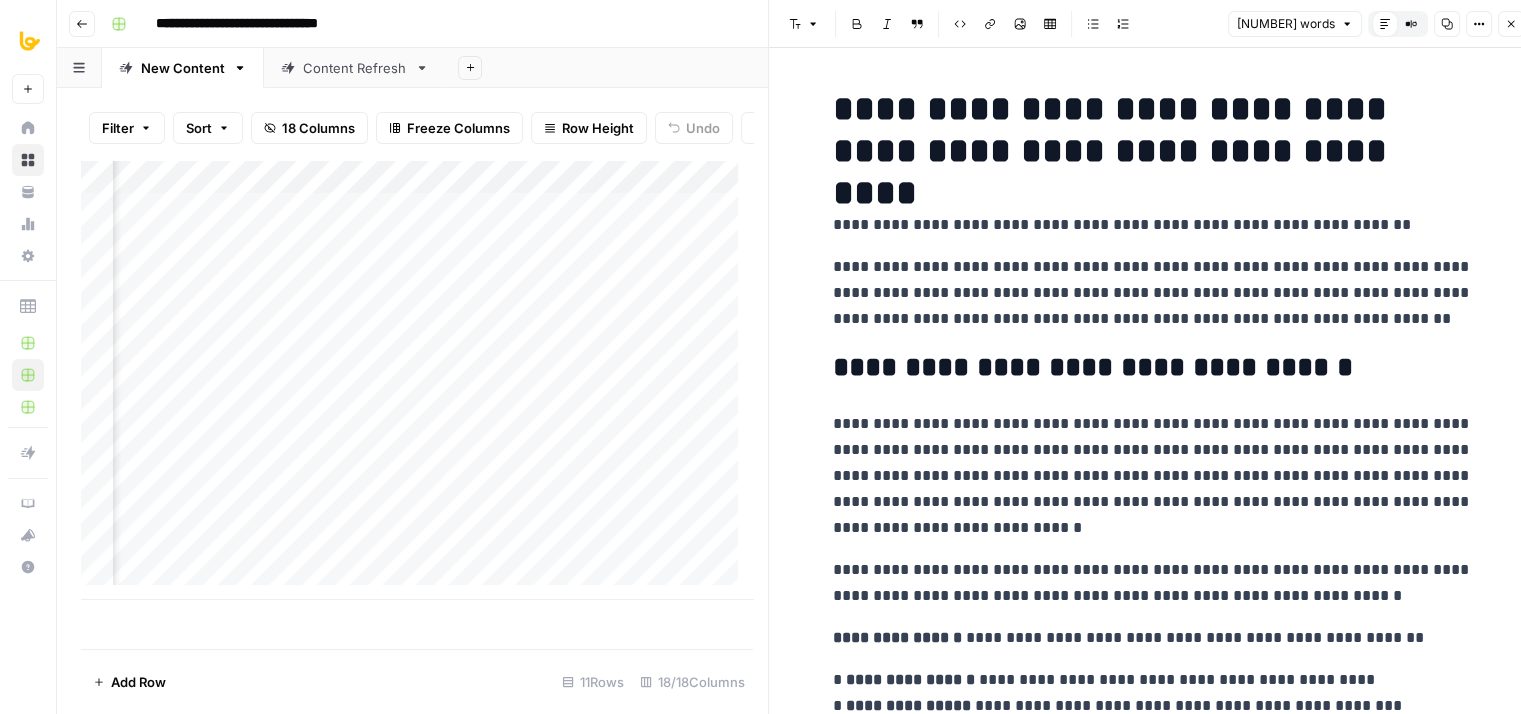 click 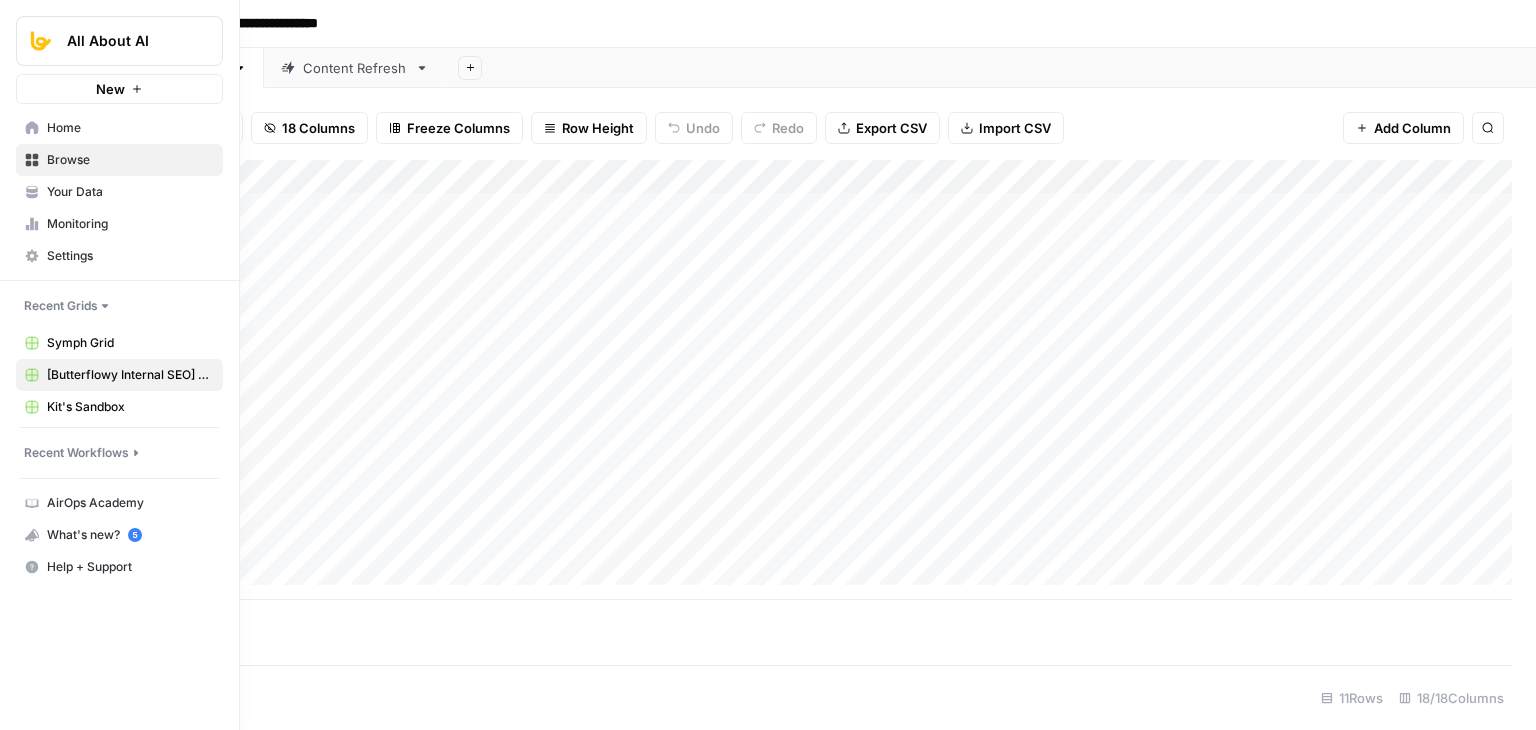 click 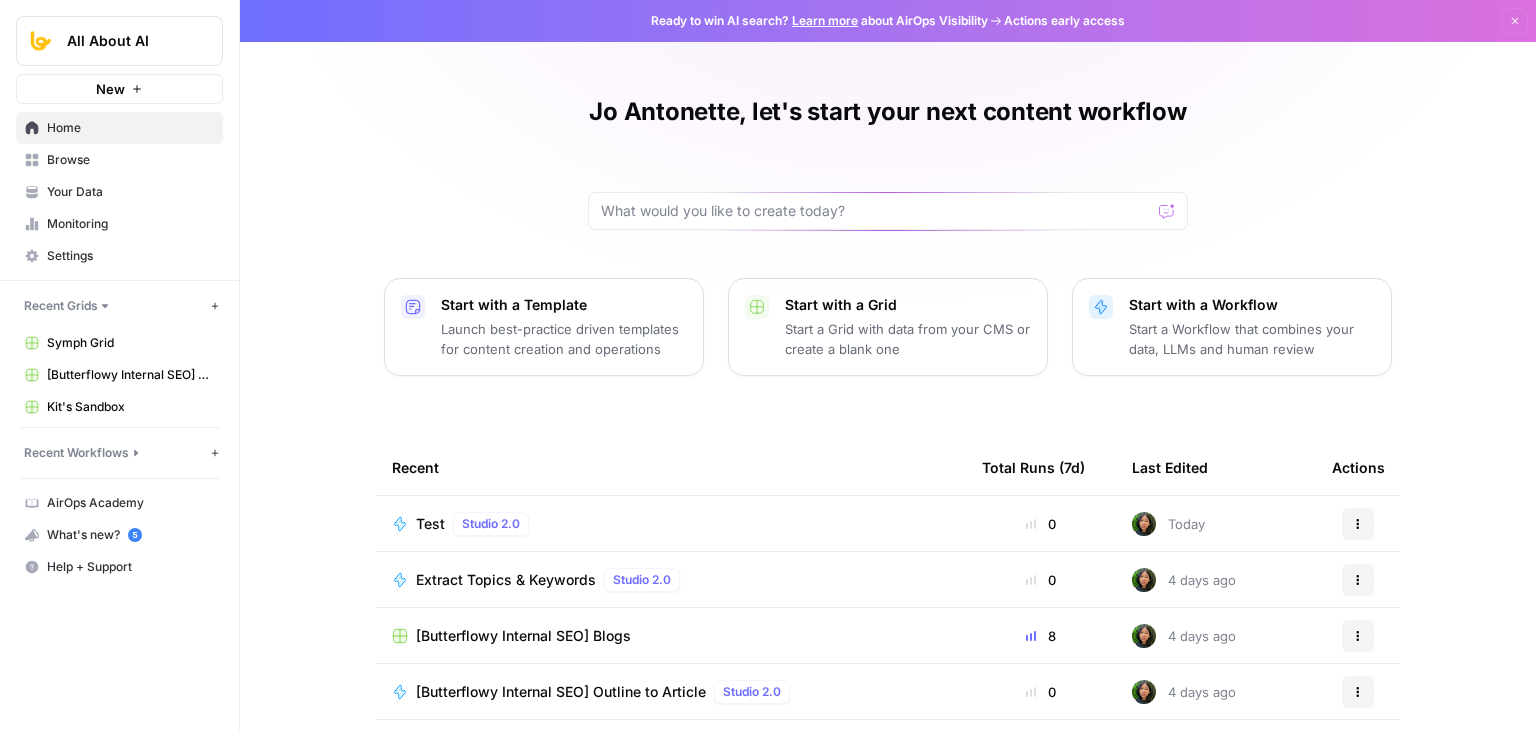 click on "Browse" at bounding box center [130, 160] 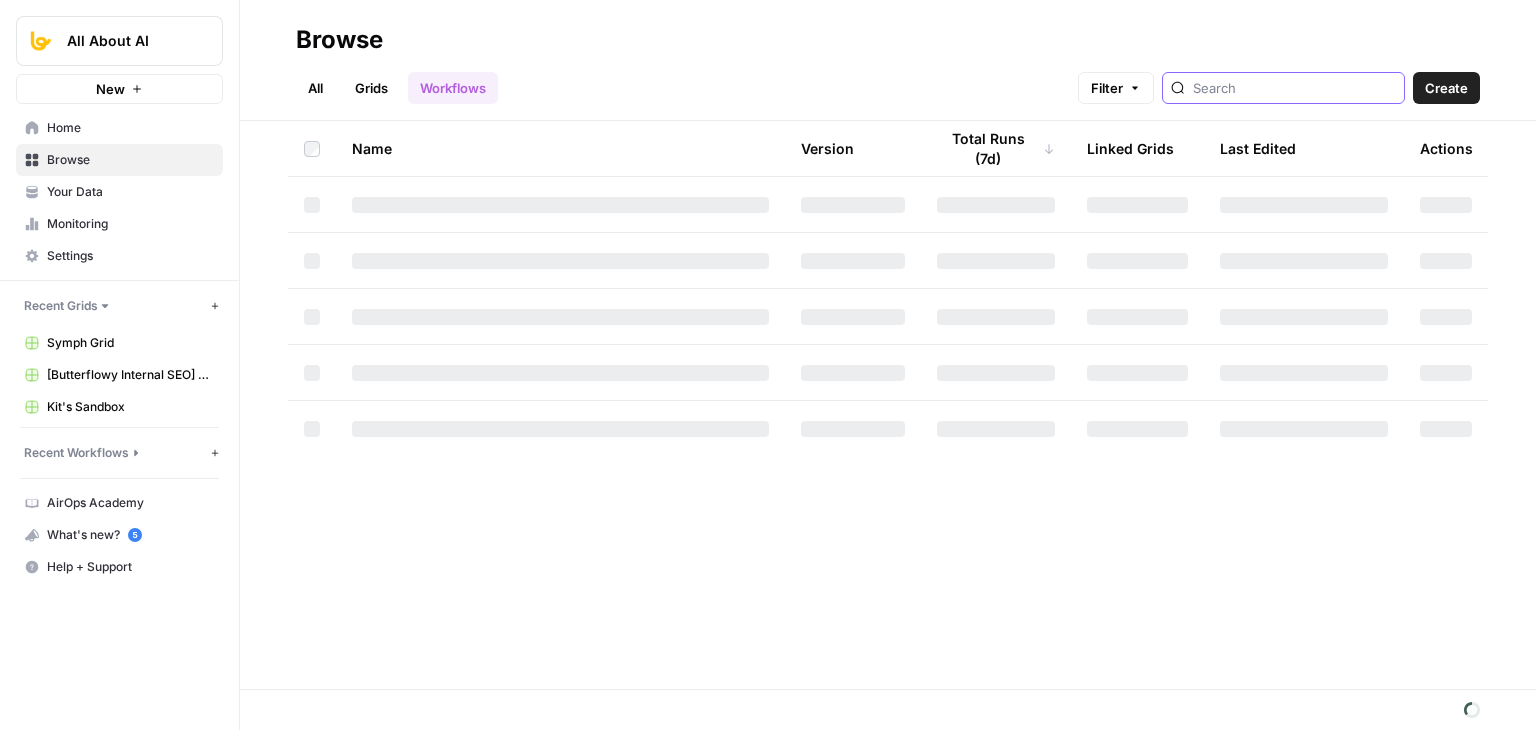 click at bounding box center [1294, 88] 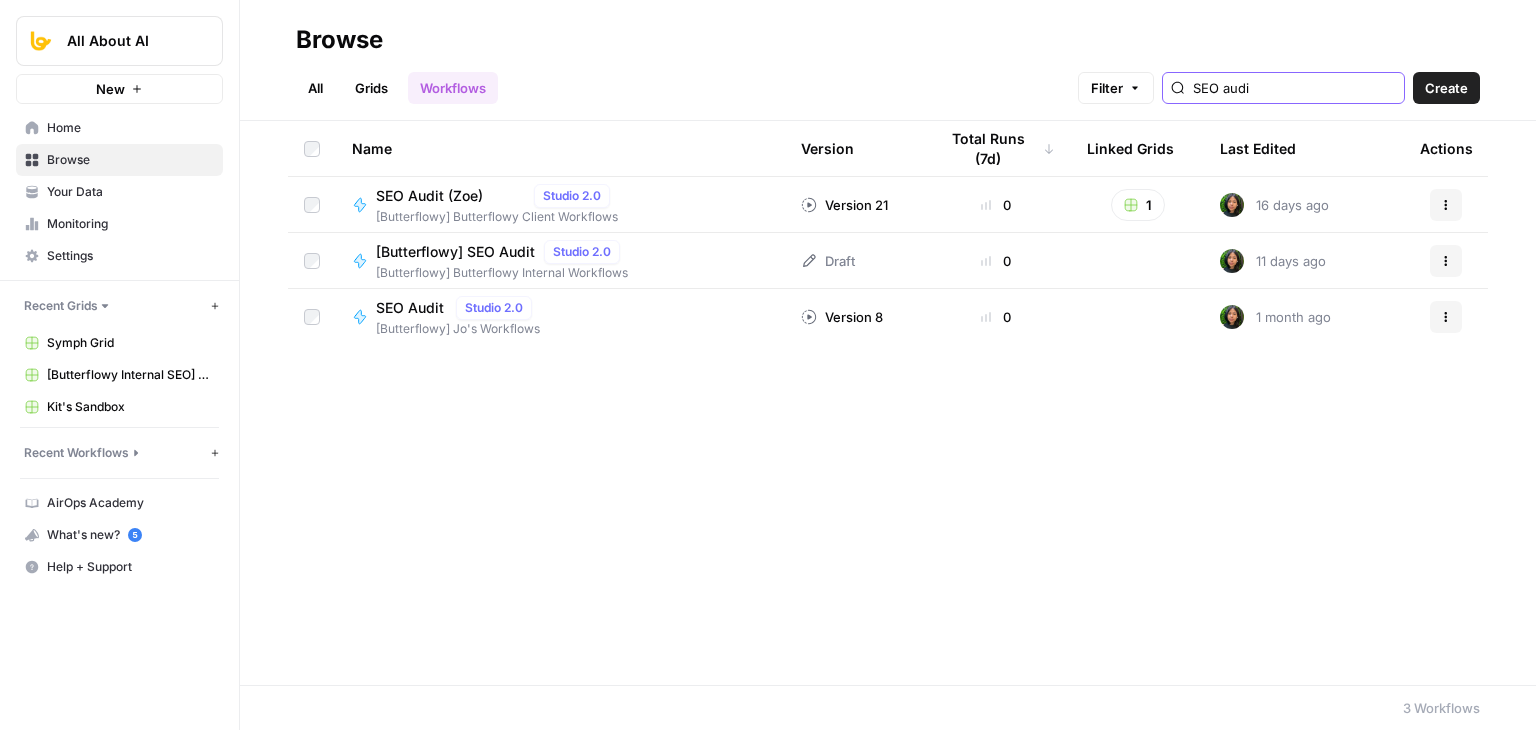 type on "SEO audi" 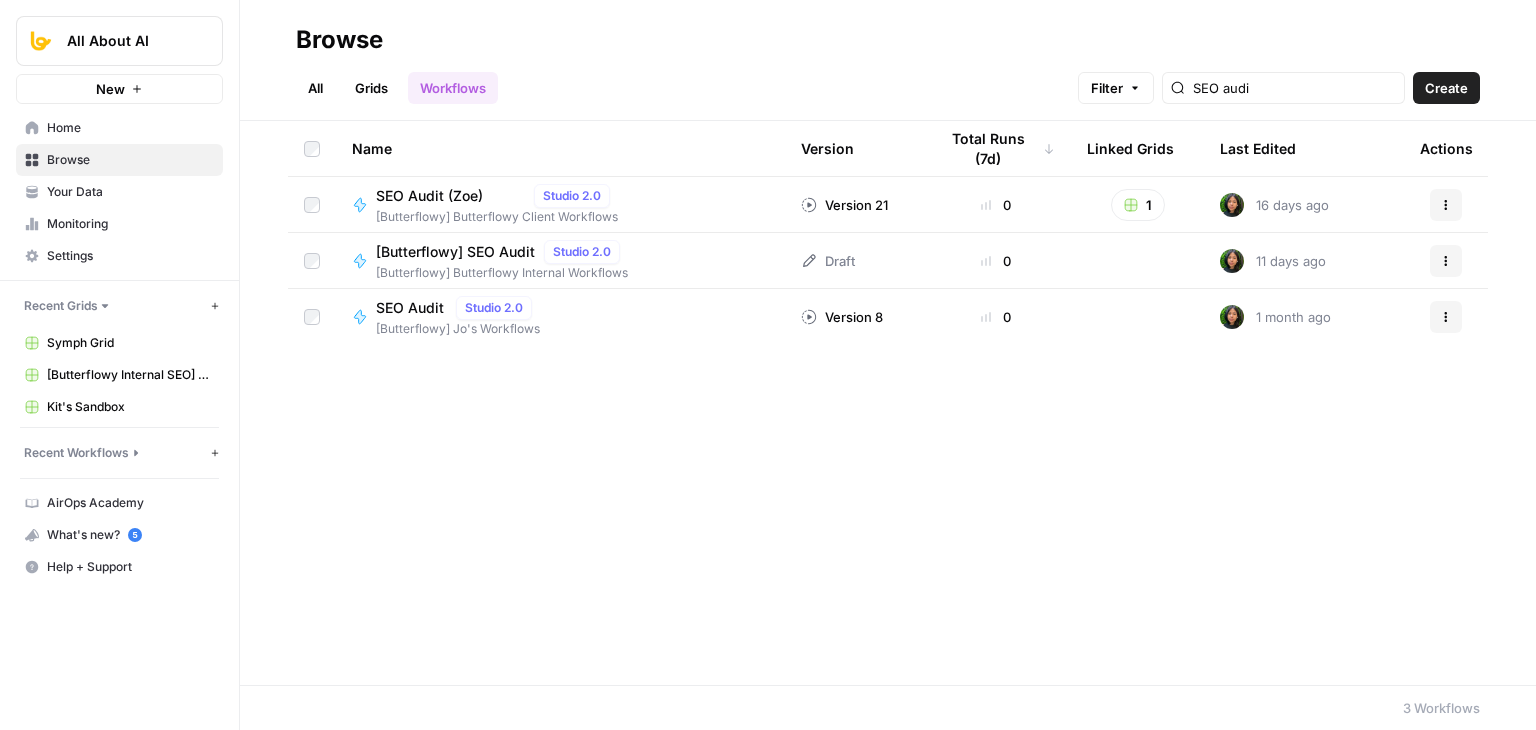 click on "[Butterflowy] Butterflowy Client Workflows" at bounding box center [497, 217] 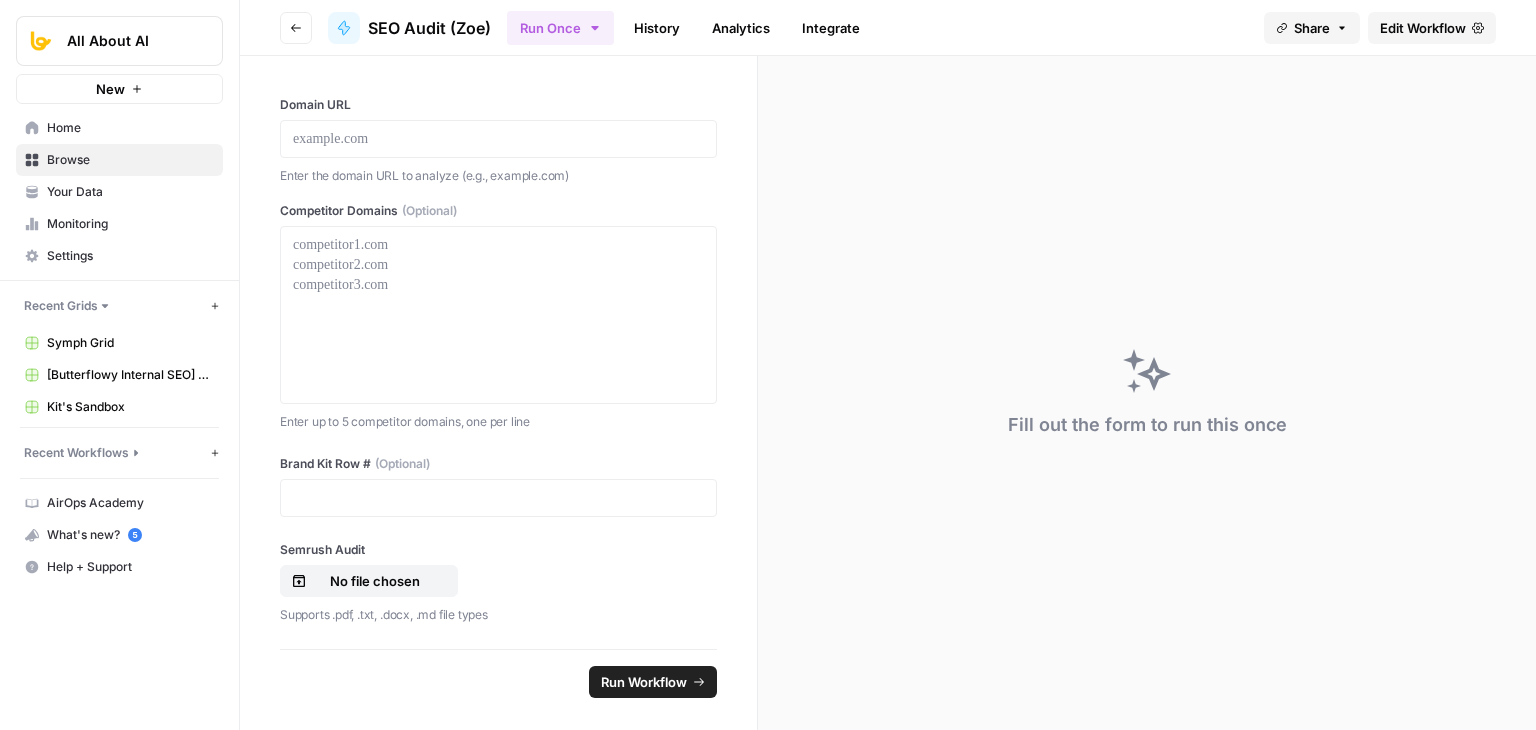 click on "Edit Workflow" at bounding box center (1423, 28) 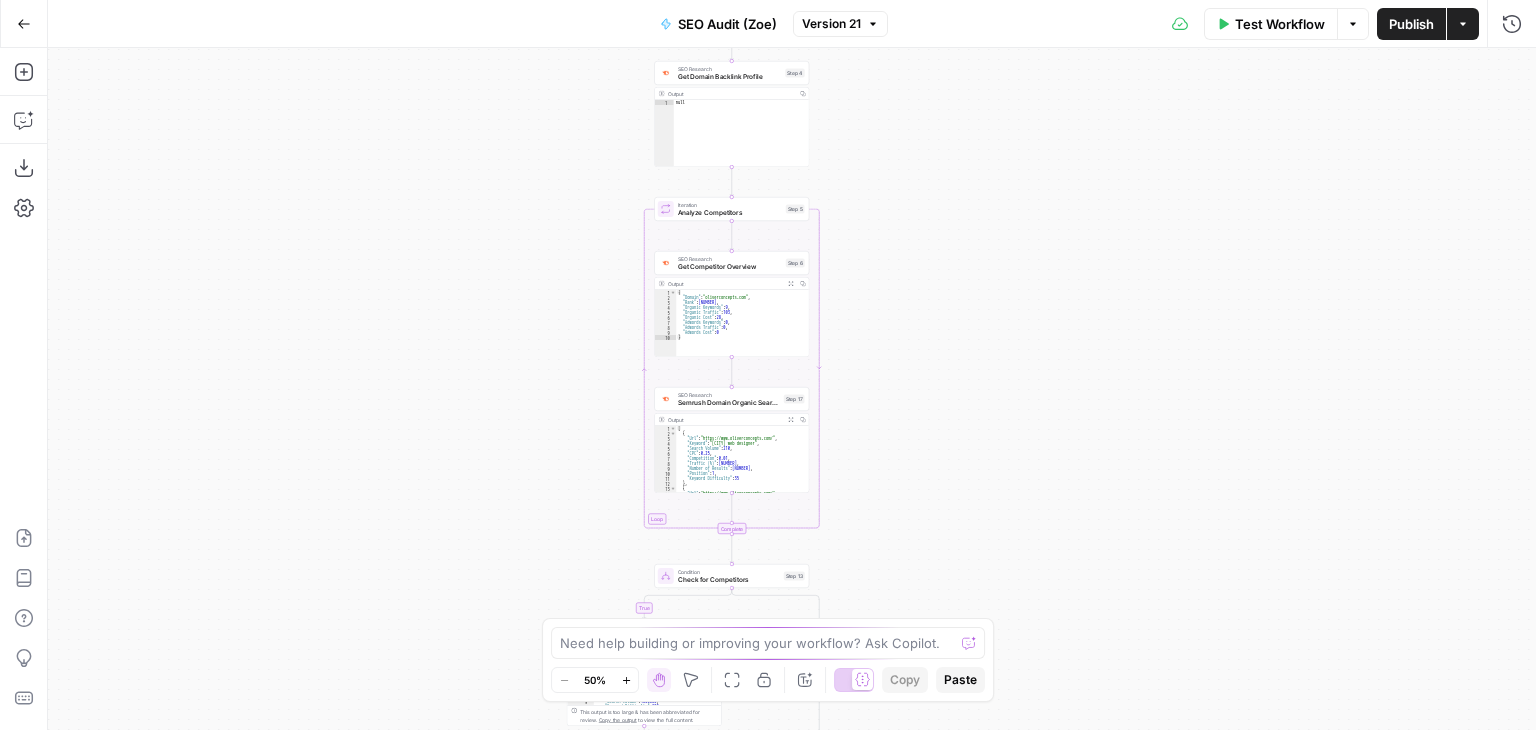 drag, startPoint x: 506, startPoint y: 384, endPoint x: 612, endPoint y: 389, distance: 106.11786 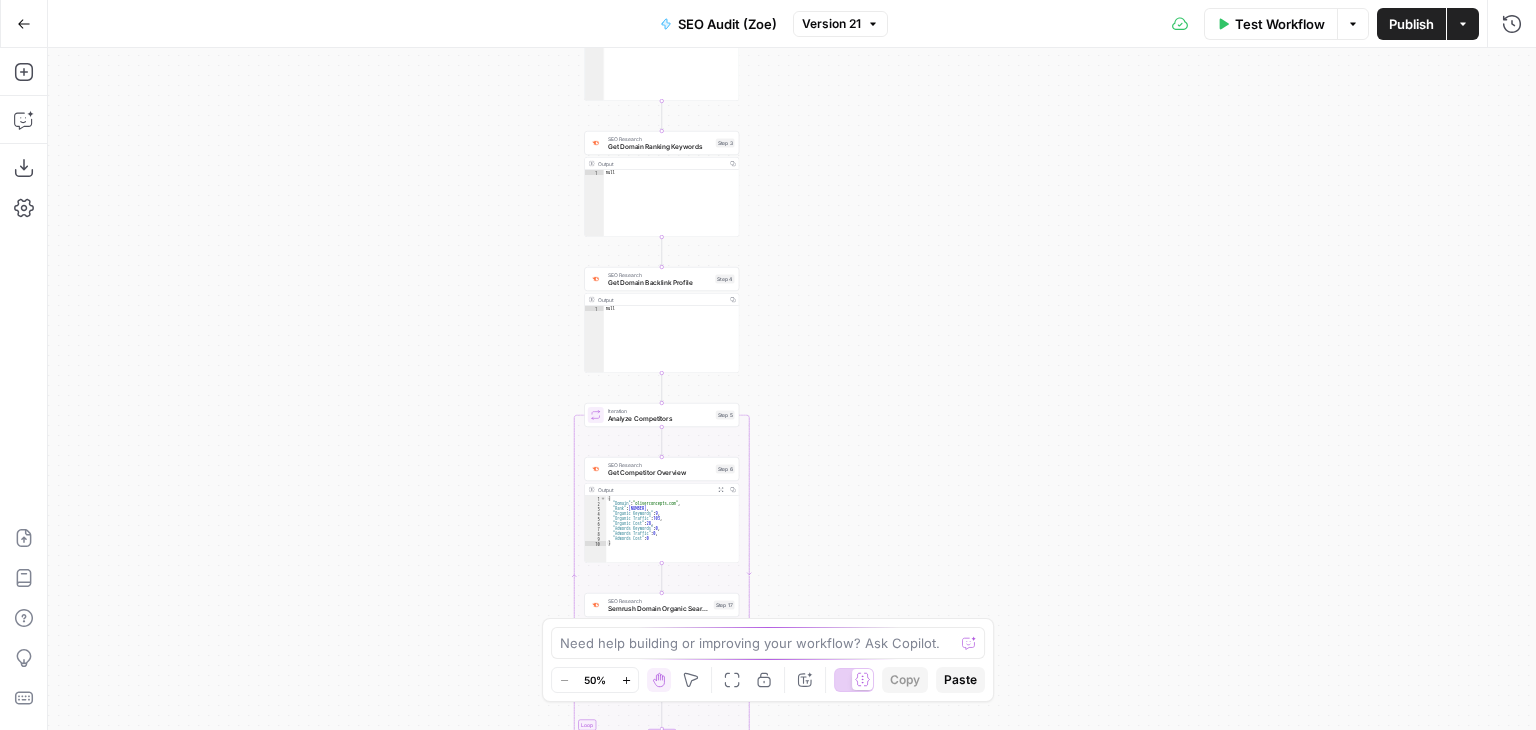 drag, startPoint x: 857, startPoint y: 200, endPoint x: 832, endPoint y: 441, distance: 242.29321 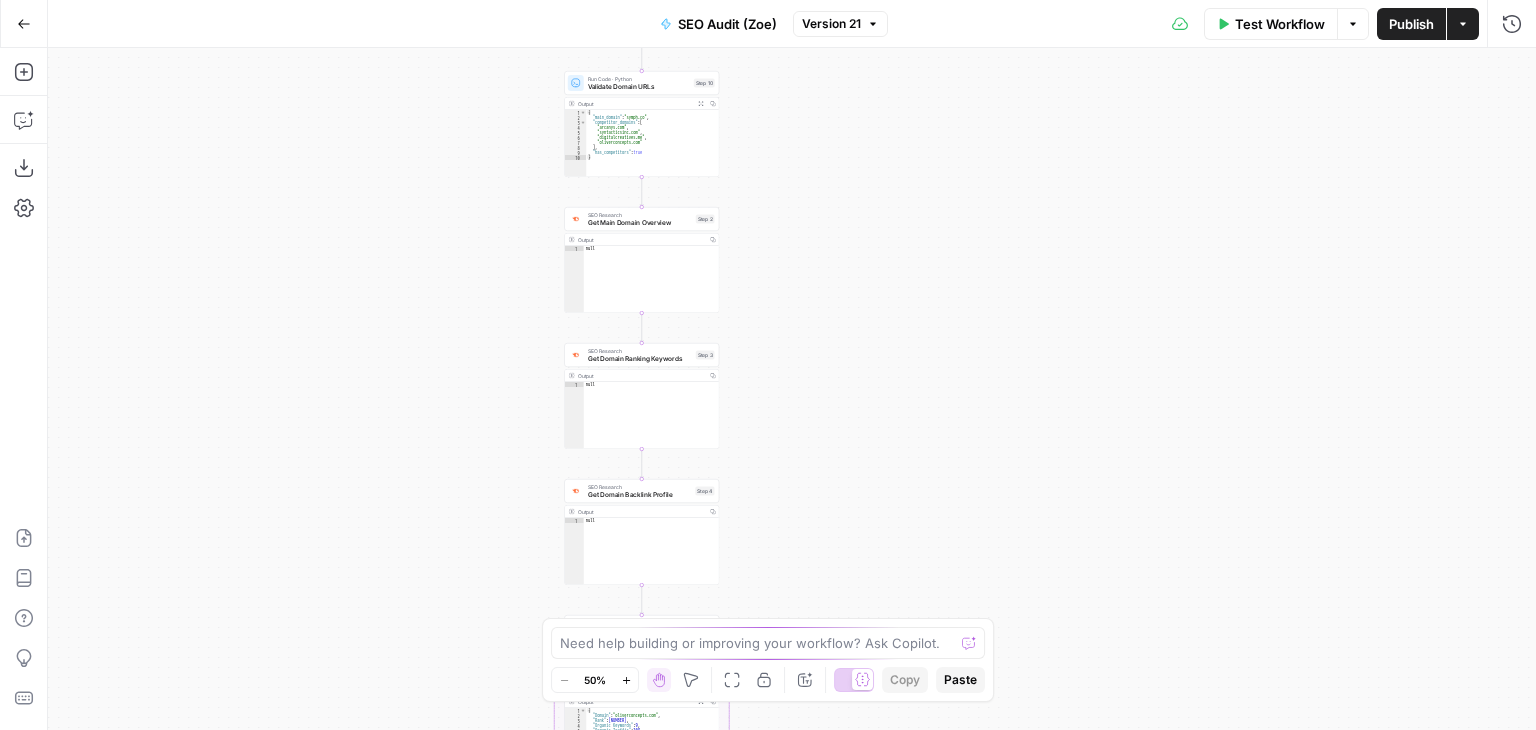 drag, startPoint x: 838, startPoint y: 259, endPoint x: 838, endPoint y: 361, distance: 102 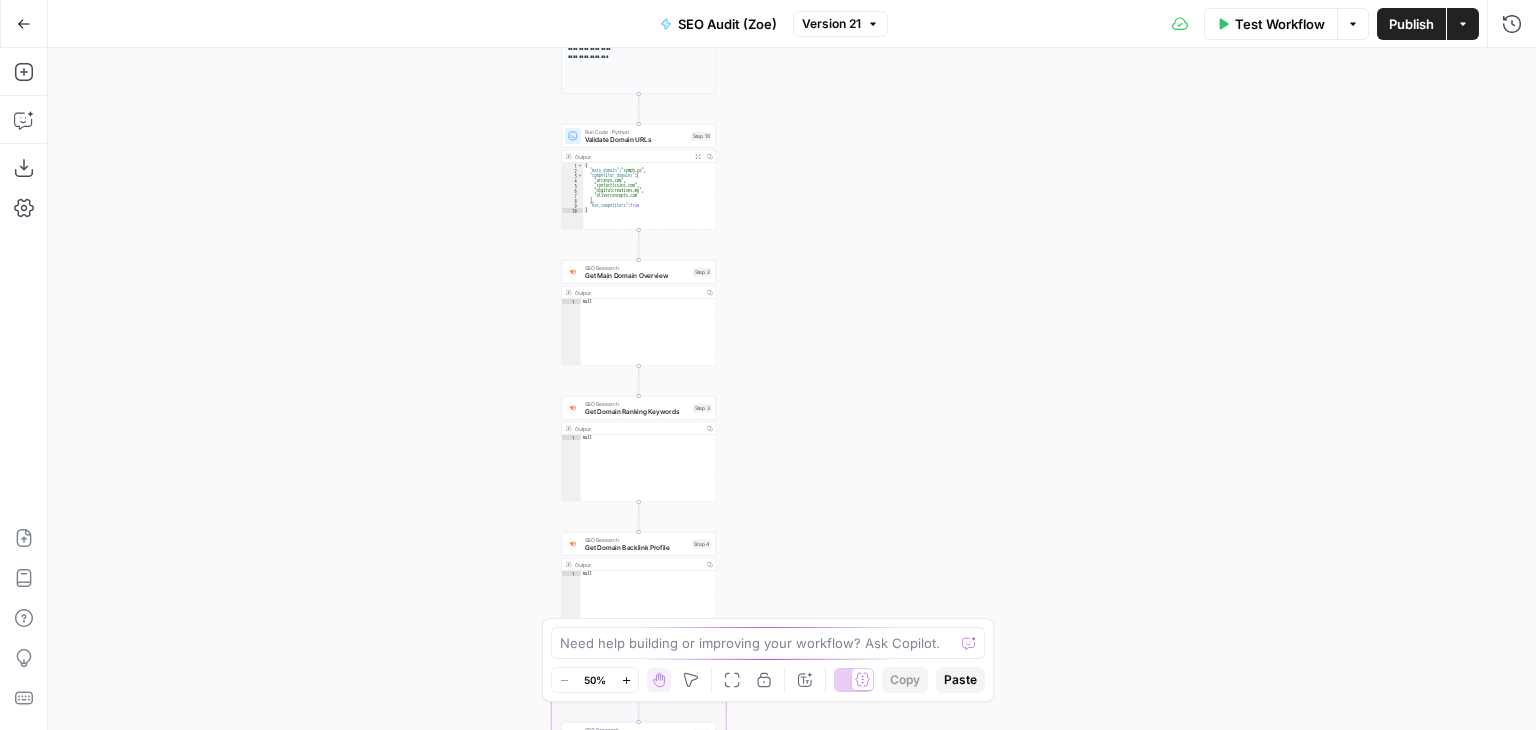 click on "Web Page Scrape Step 41 Output" at bounding box center [792, 389] 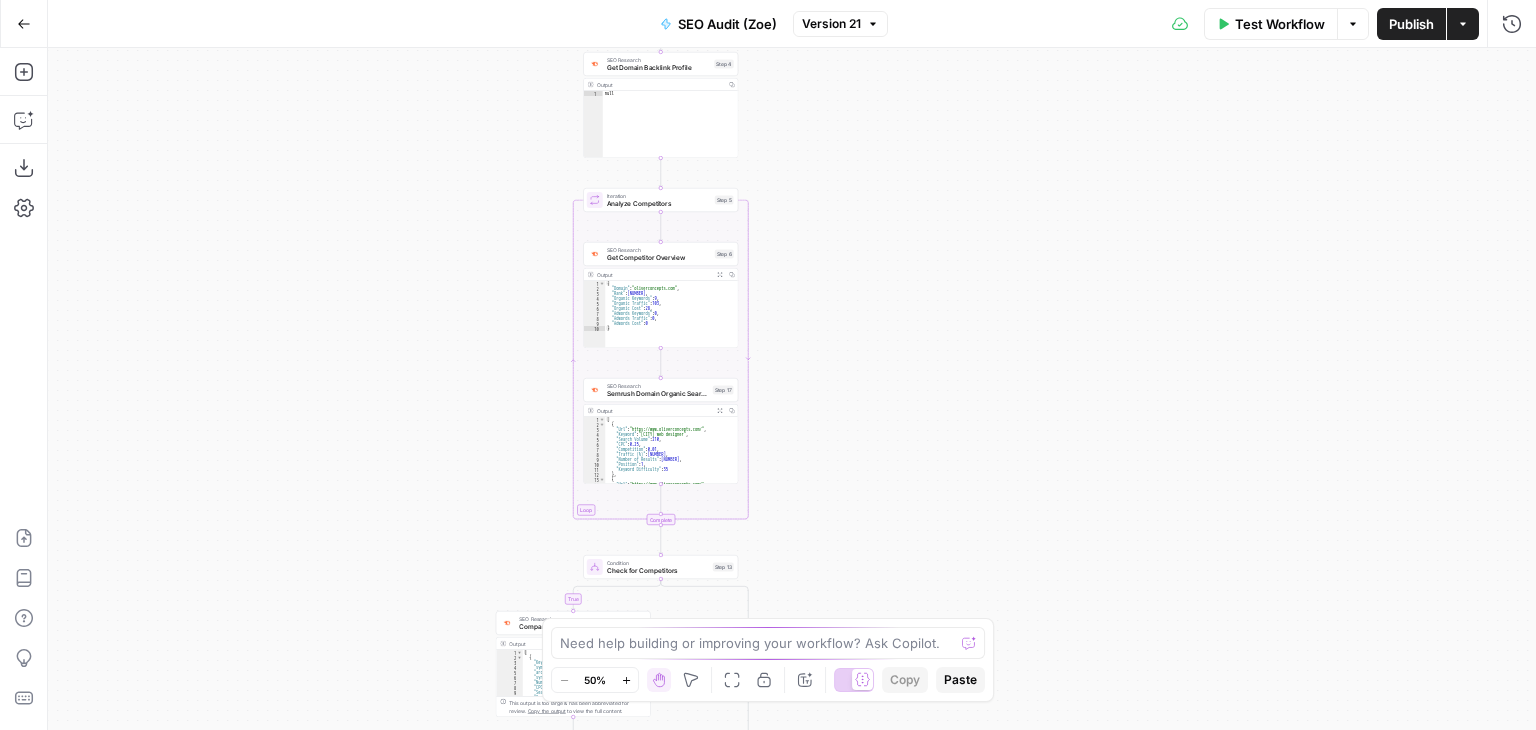 click on "Web Page Scrape Step 41 Output" at bounding box center (792, 389) 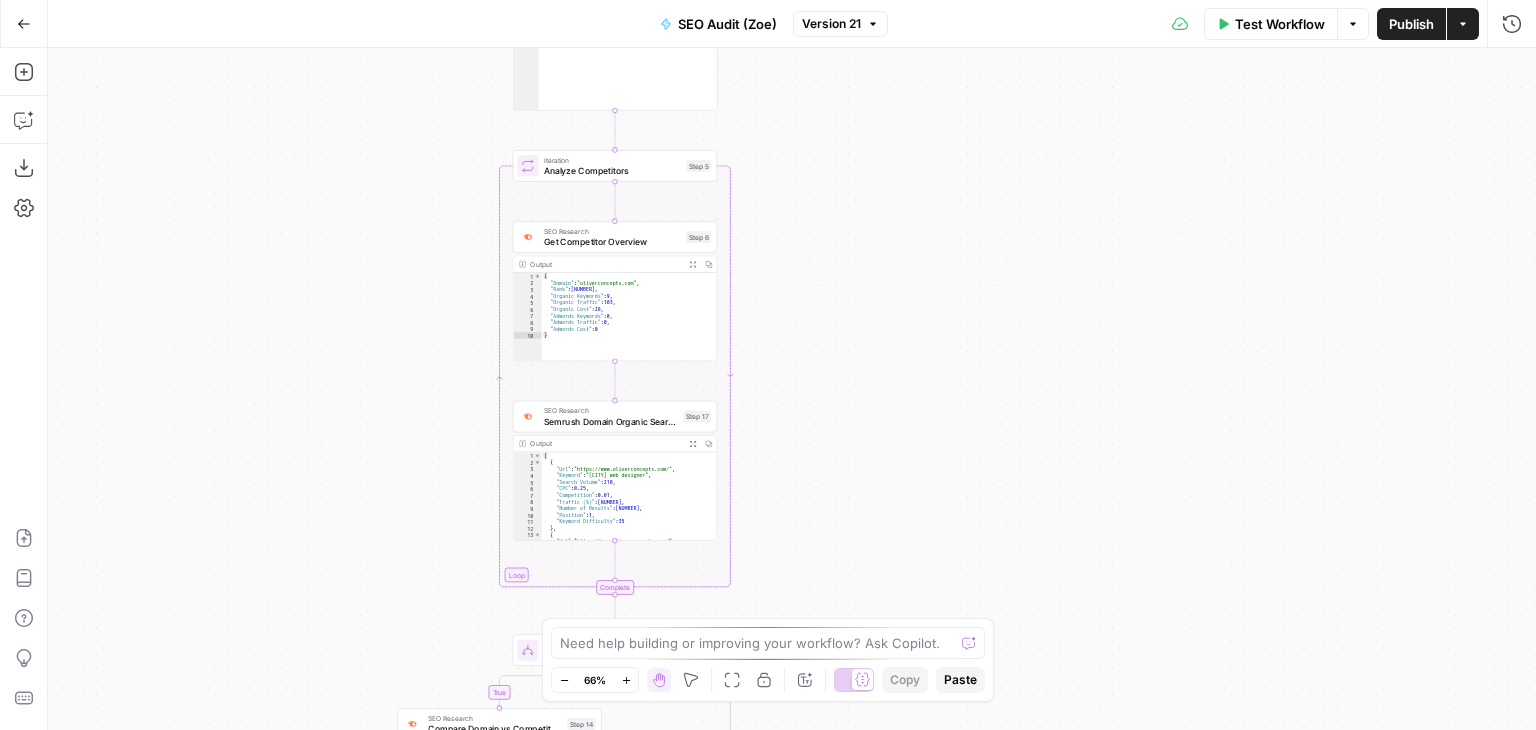 drag, startPoint x: 831, startPoint y: 506, endPoint x: 798, endPoint y: 219, distance: 288.891 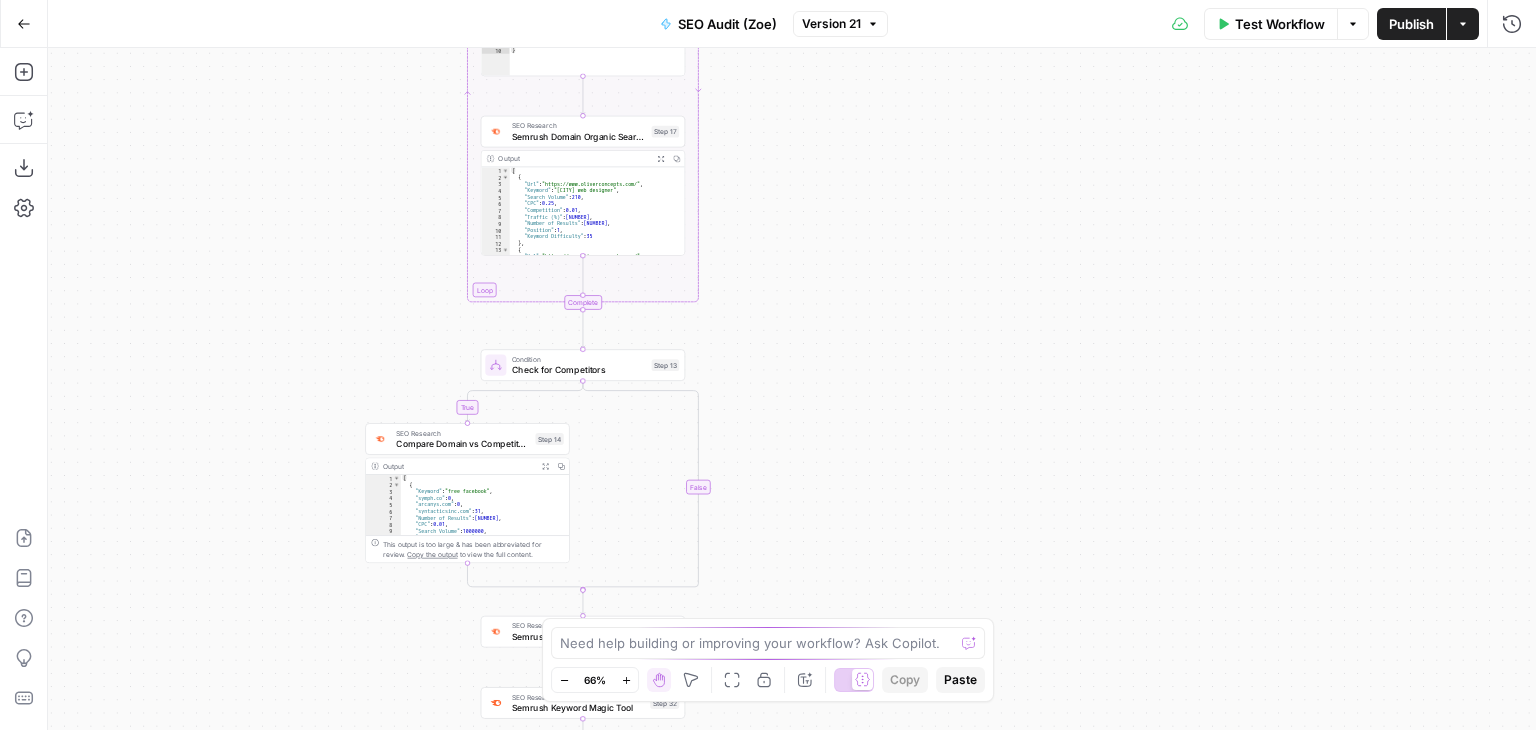 drag, startPoint x: 850, startPoint y: 439, endPoint x: 920, endPoint y: 216, distance: 233.72847 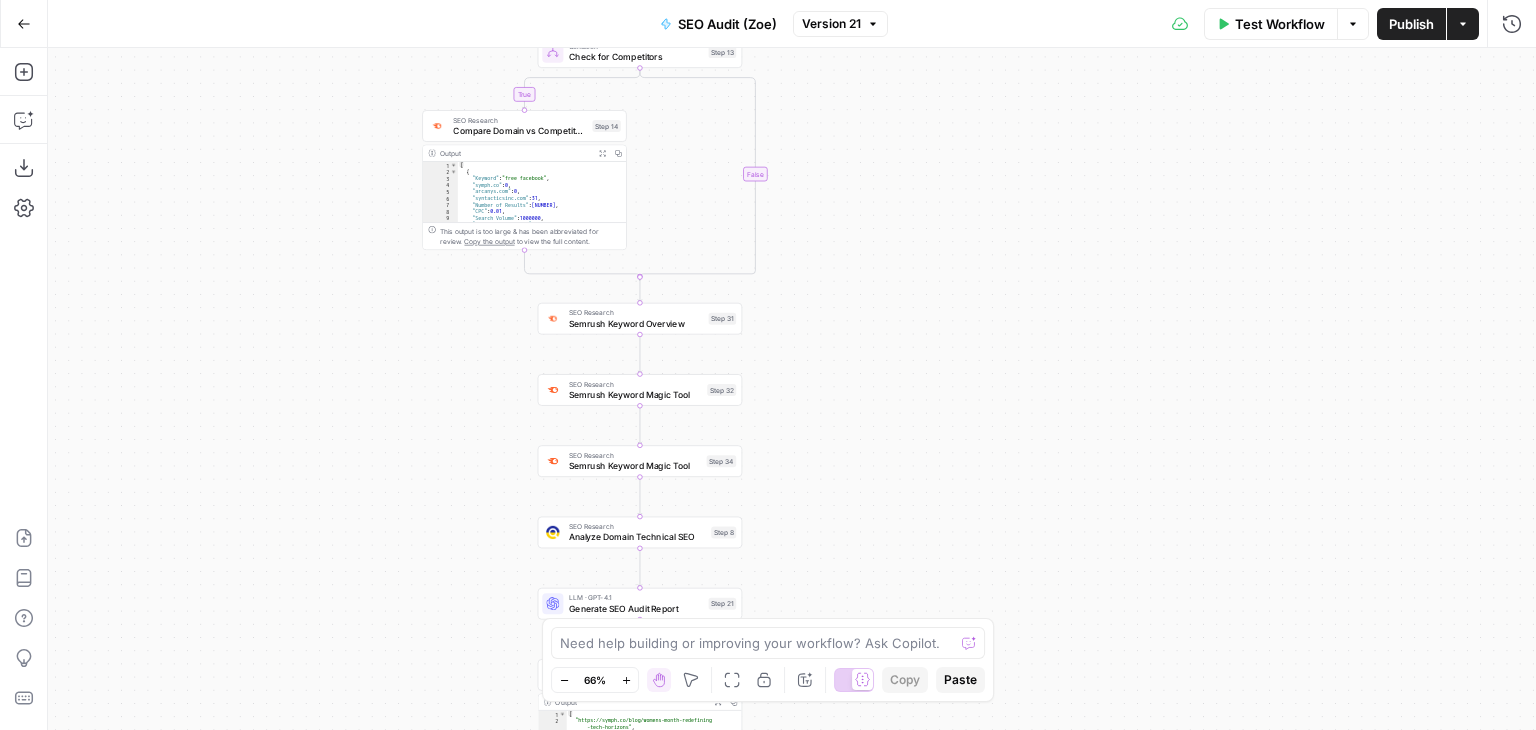 drag, startPoint x: 880, startPoint y: 399, endPoint x: 866, endPoint y: 328, distance: 72.36712 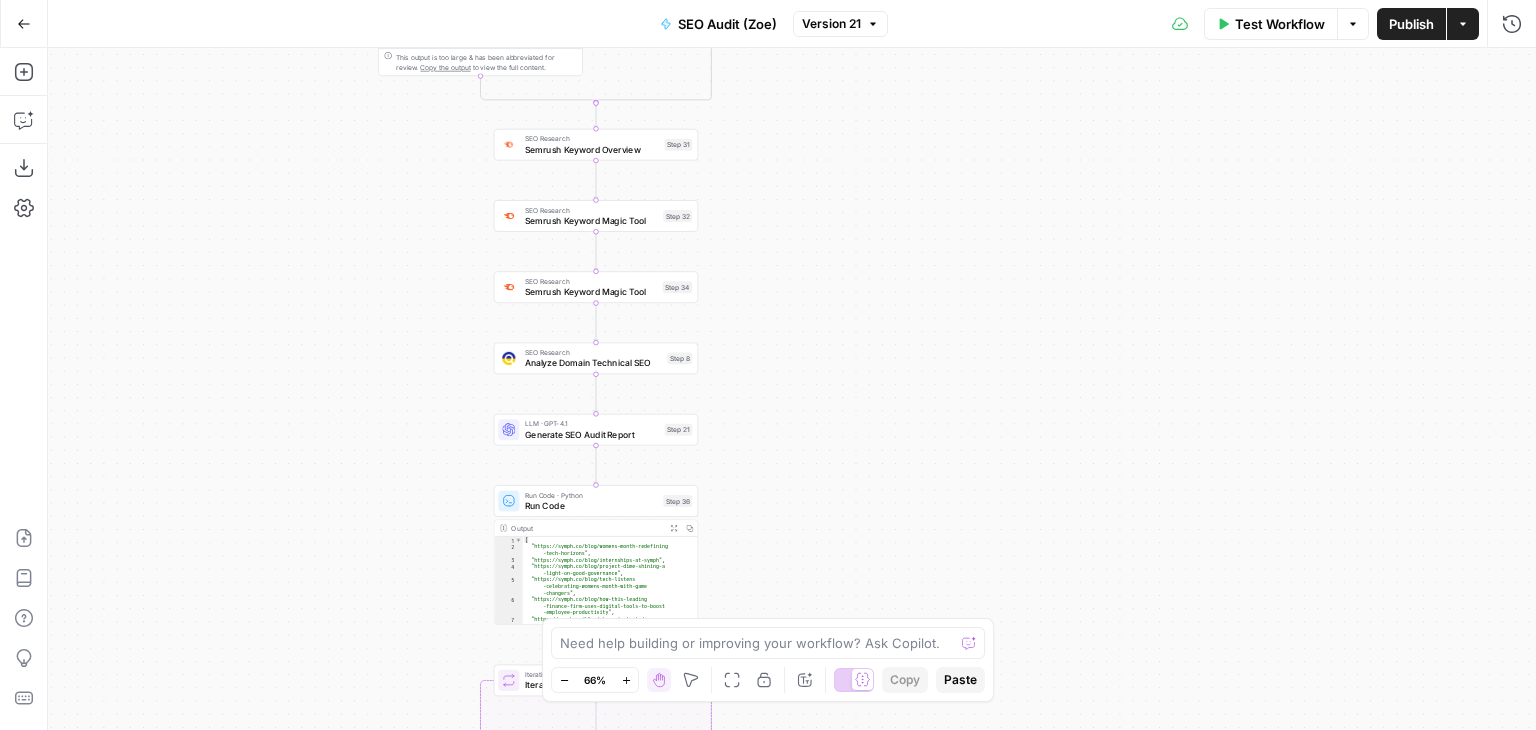 drag, startPoint x: 928, startPoint y: 435, endPoint x: 888, endPoint y: 329, distance: 113.296074 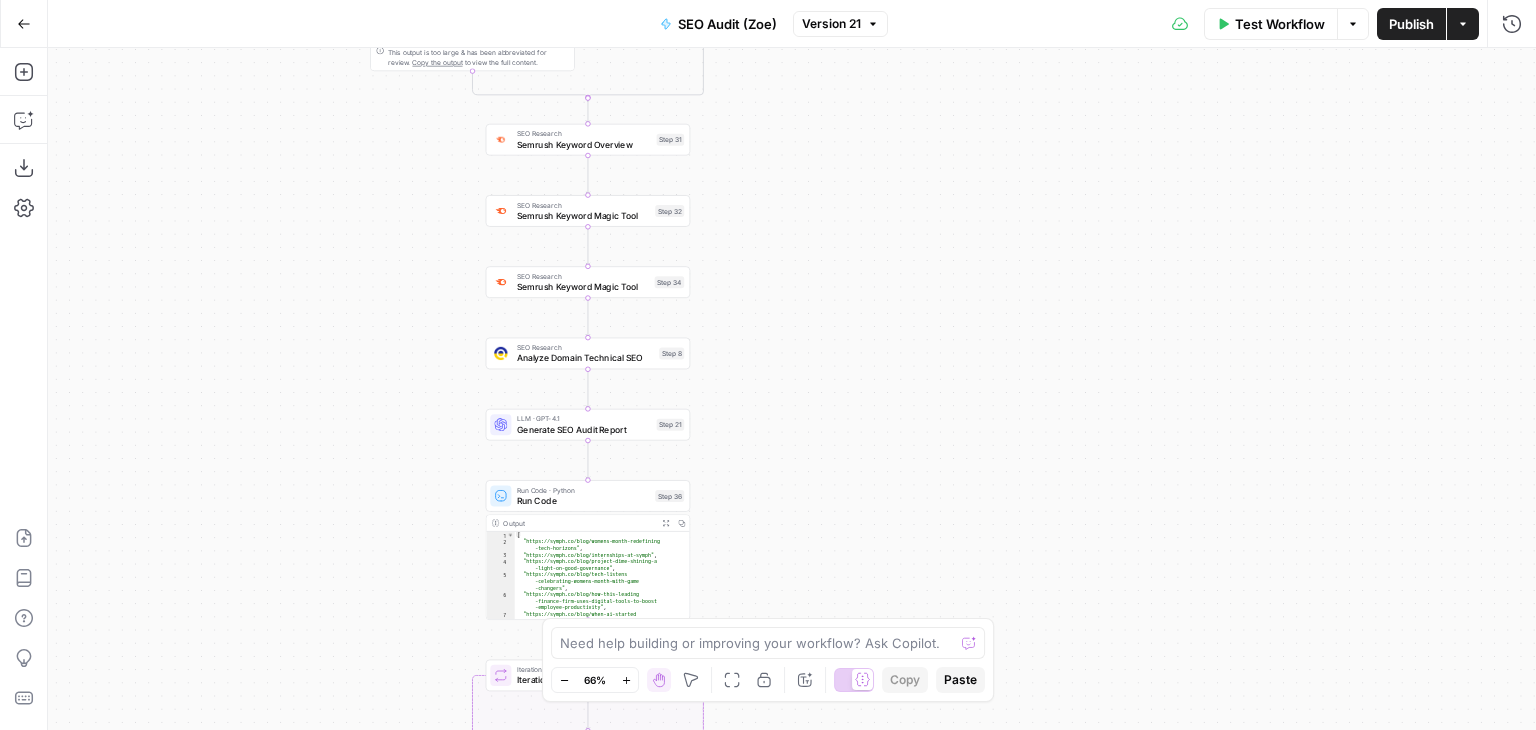 drag, startPoint x: 882, startPoint y: 450, endPoint x: 864, endPoint y: 285, distance: 165.97891 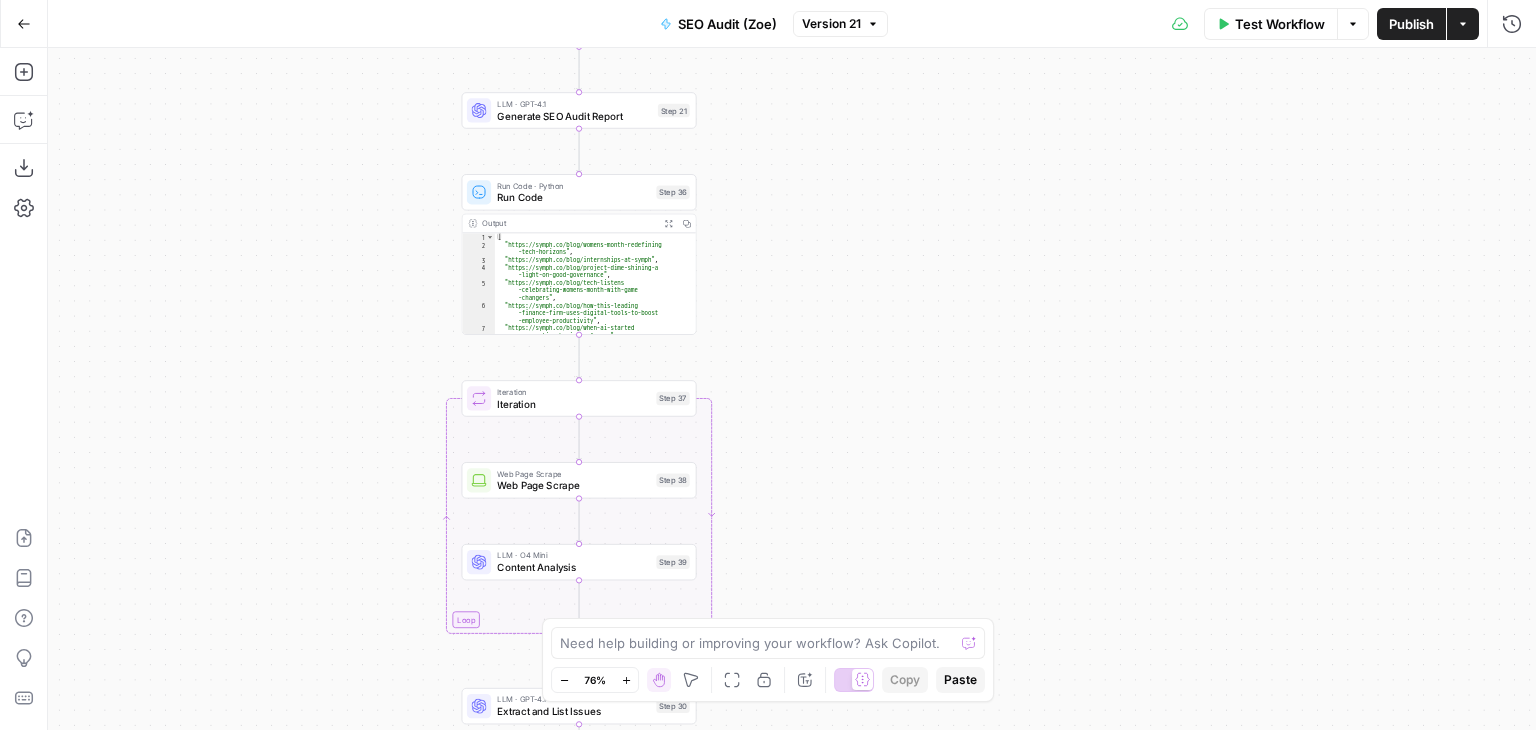 drag, startPoint x: 856, startPoint y: 295, endPoint x: 863, endPoint y: 247, distance: 48.507732 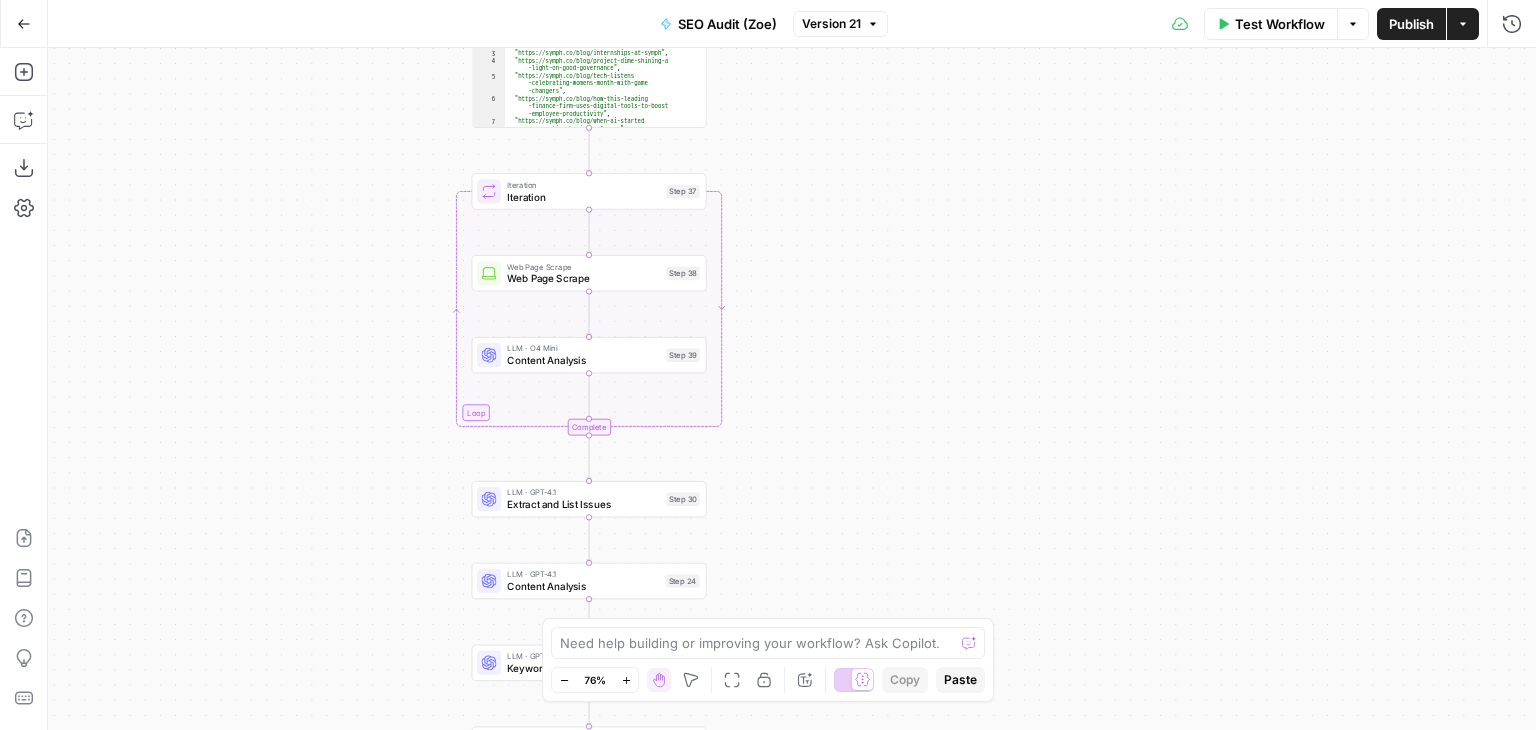 drag, startPoint x: 873, startPoint y: 445, endPoint x: 882, endPoint y: 243, distance: 202.2004 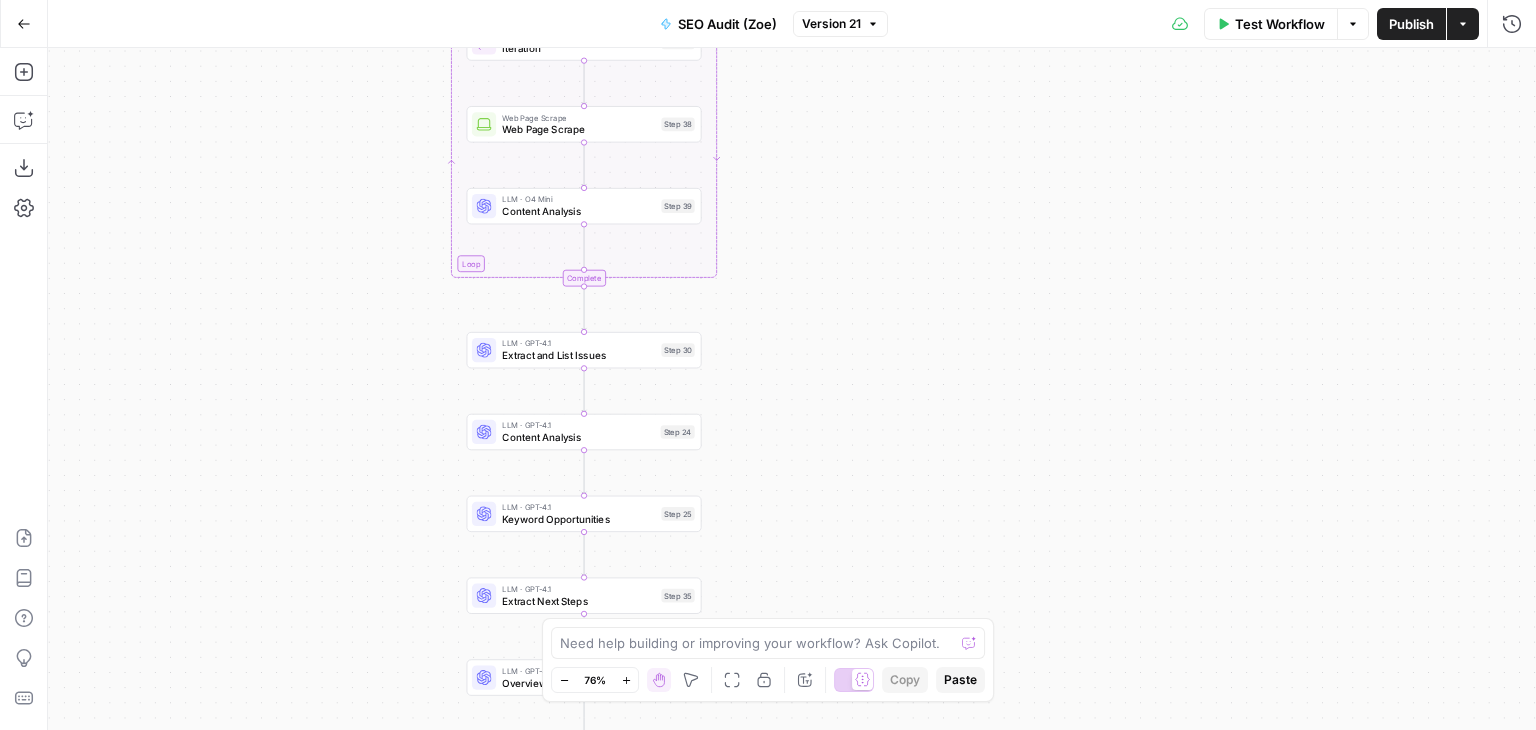drag, startPoint x: 867, startPoint y: 244, endPoint x: 872, endPoint y: 183, distance: 61.204575 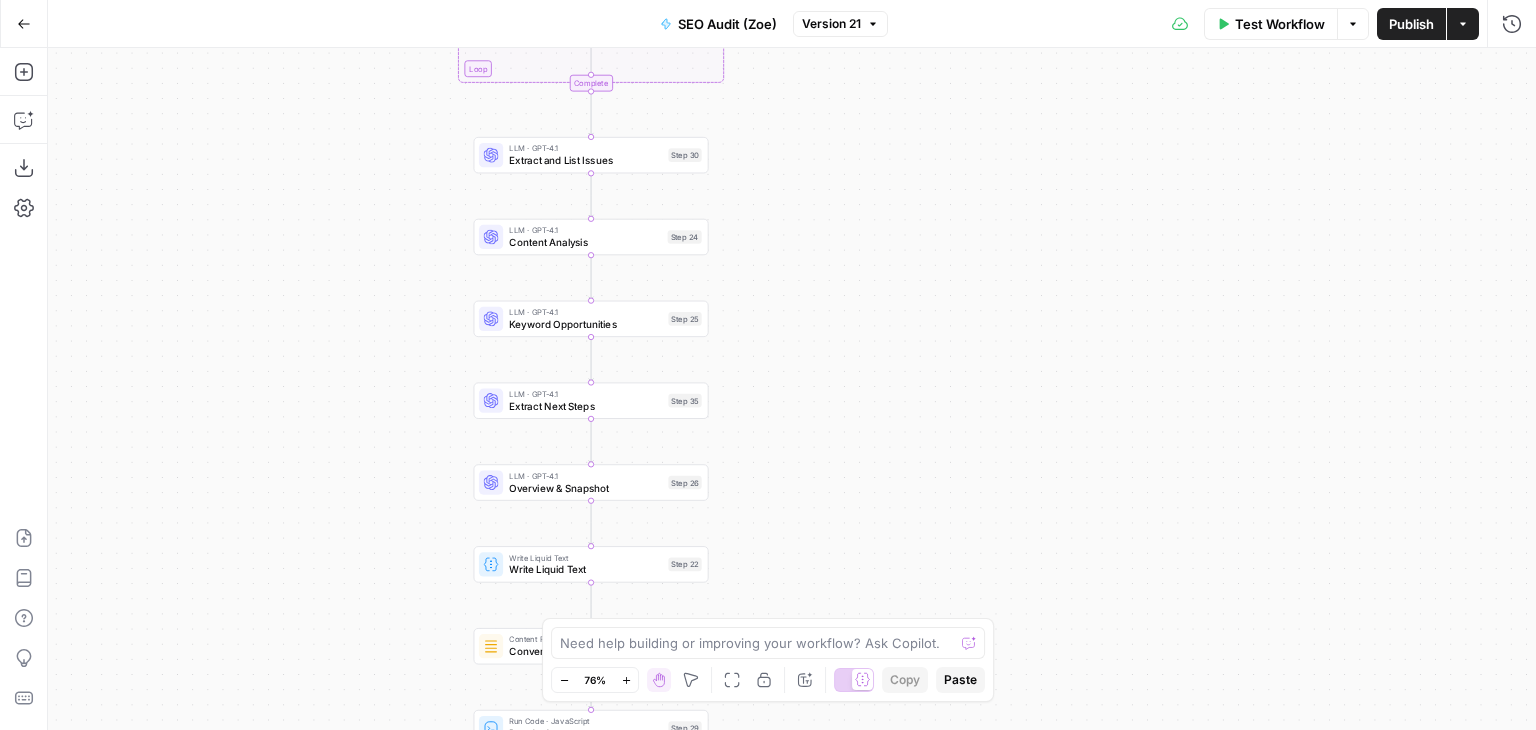click on "Web Page Scrape Step 41 Output" at bounding box center [792, 389] 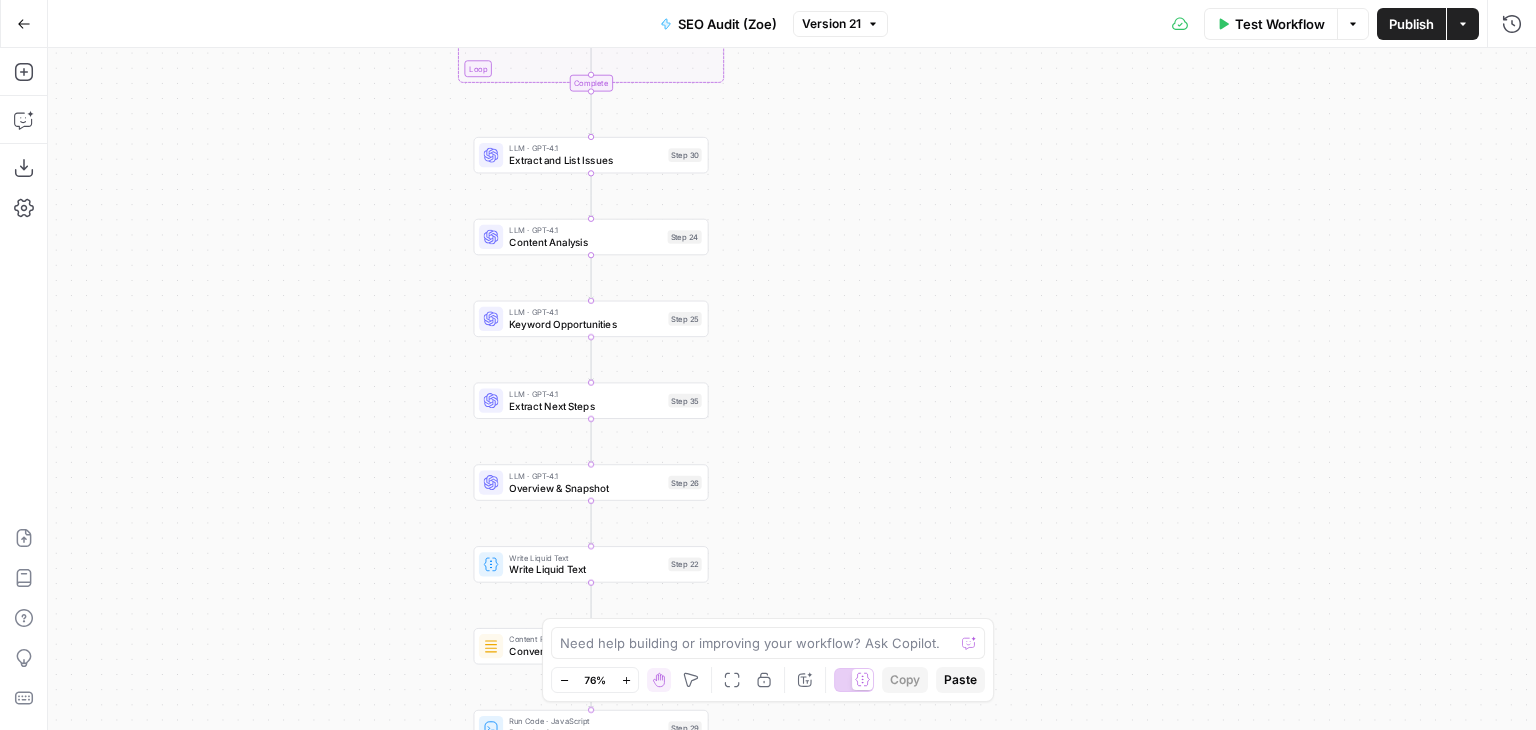 click at bounding box center (491, 319) 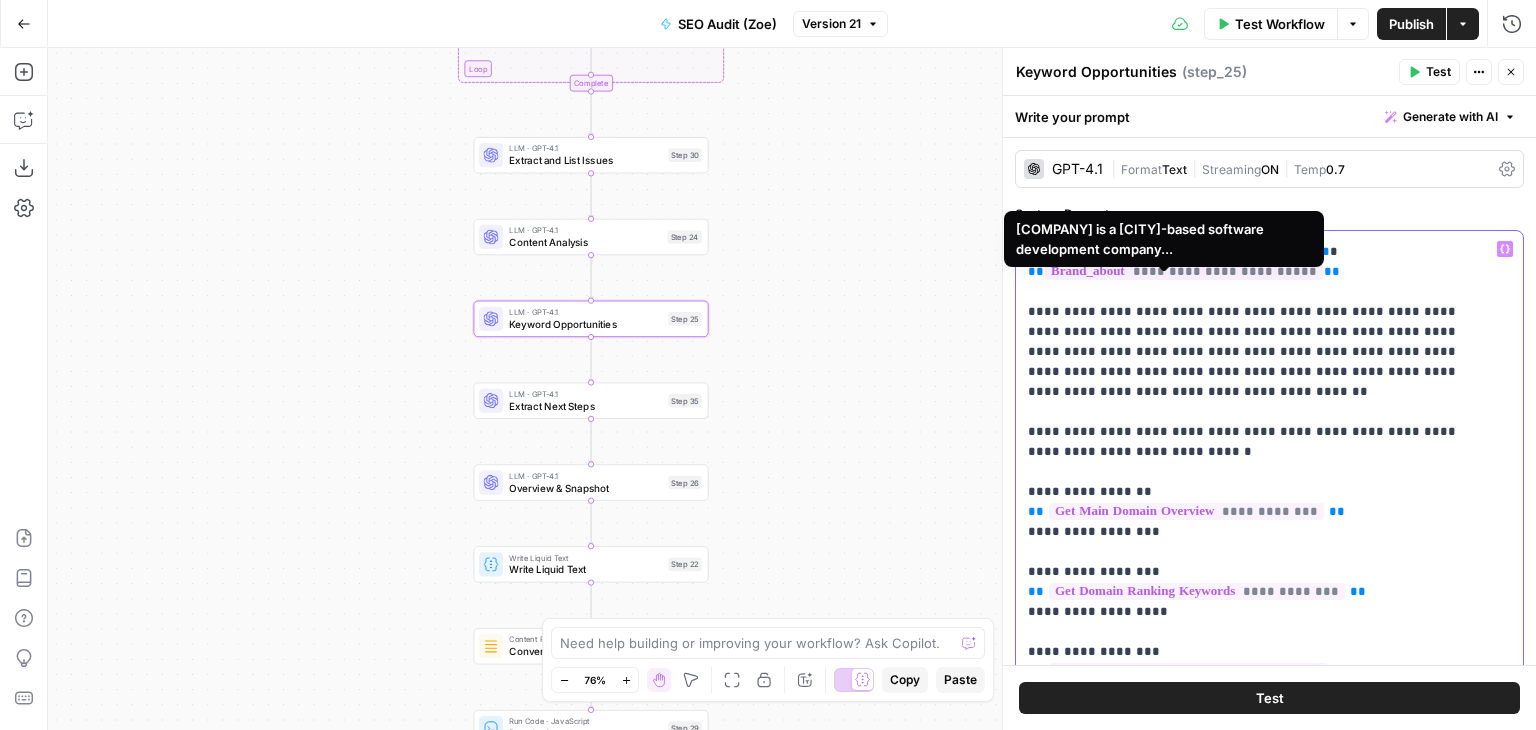 scroll, scrollTop: 160, scrollLeft: 0, axis: vertical 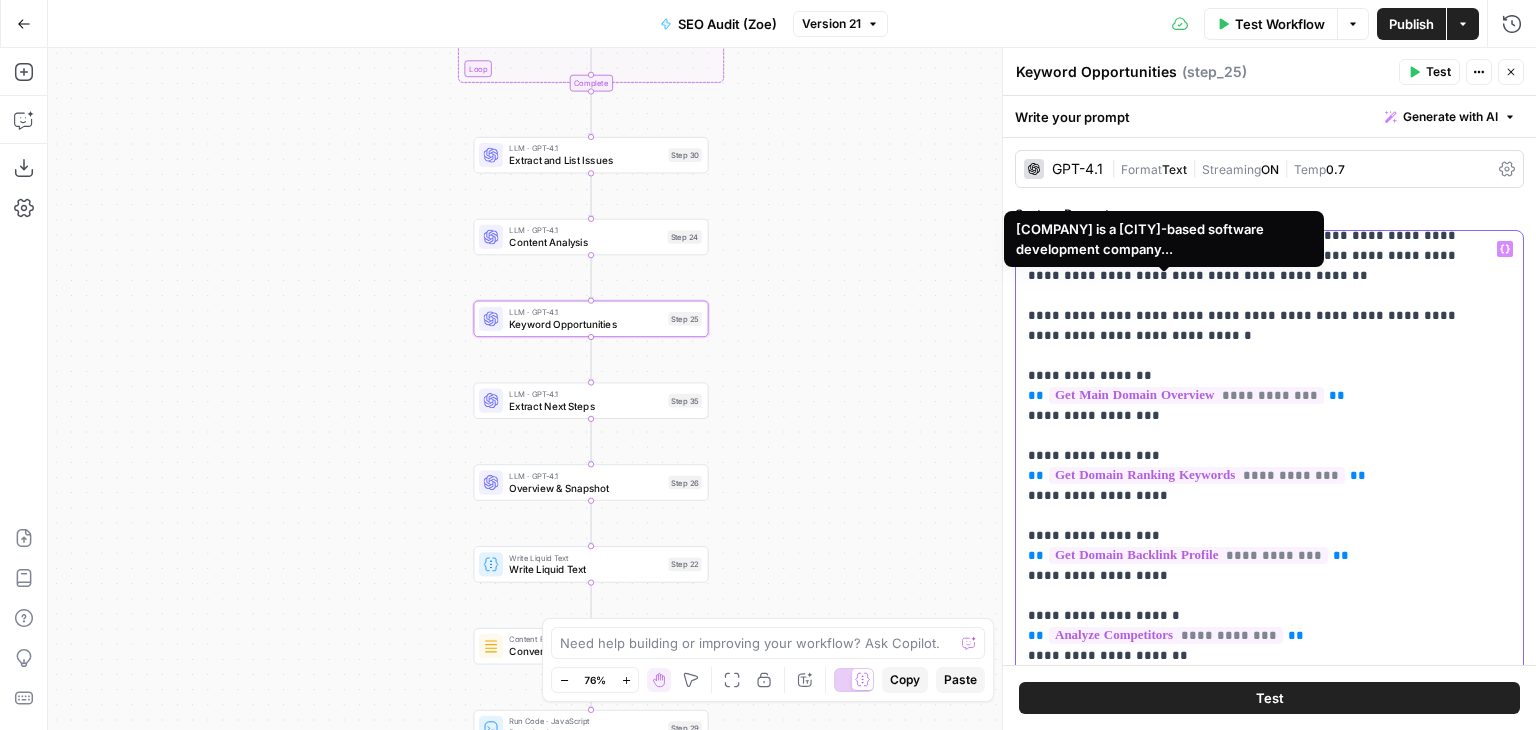 drag, startPoint x: 1240, startPoint y: 375, endPoint x: 1216, endPoint y: 433, distance: 62.76942 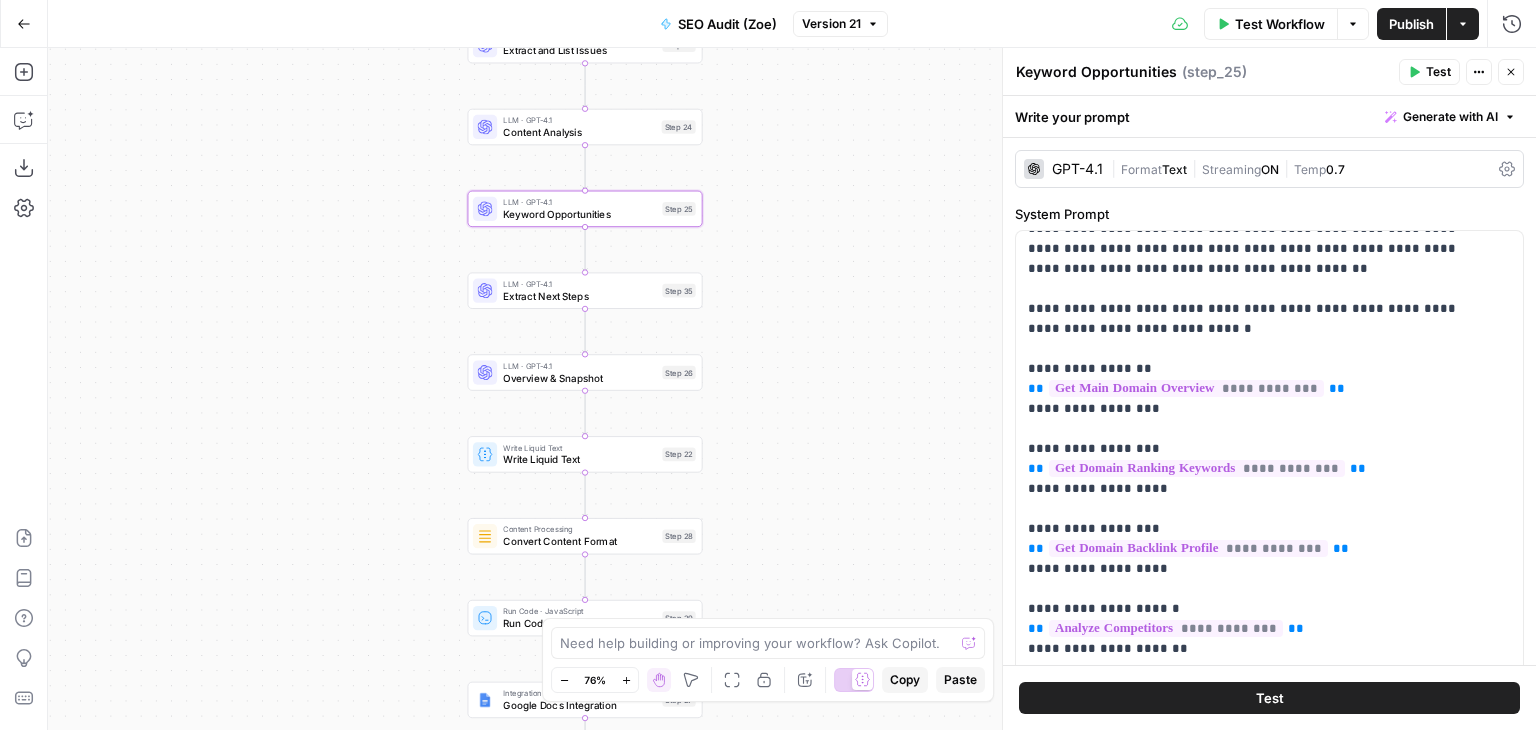 drag, startPoint x: 874, startPoint y: 477, endPoint x: 871, endPoint y: 336, distance: 141.0319 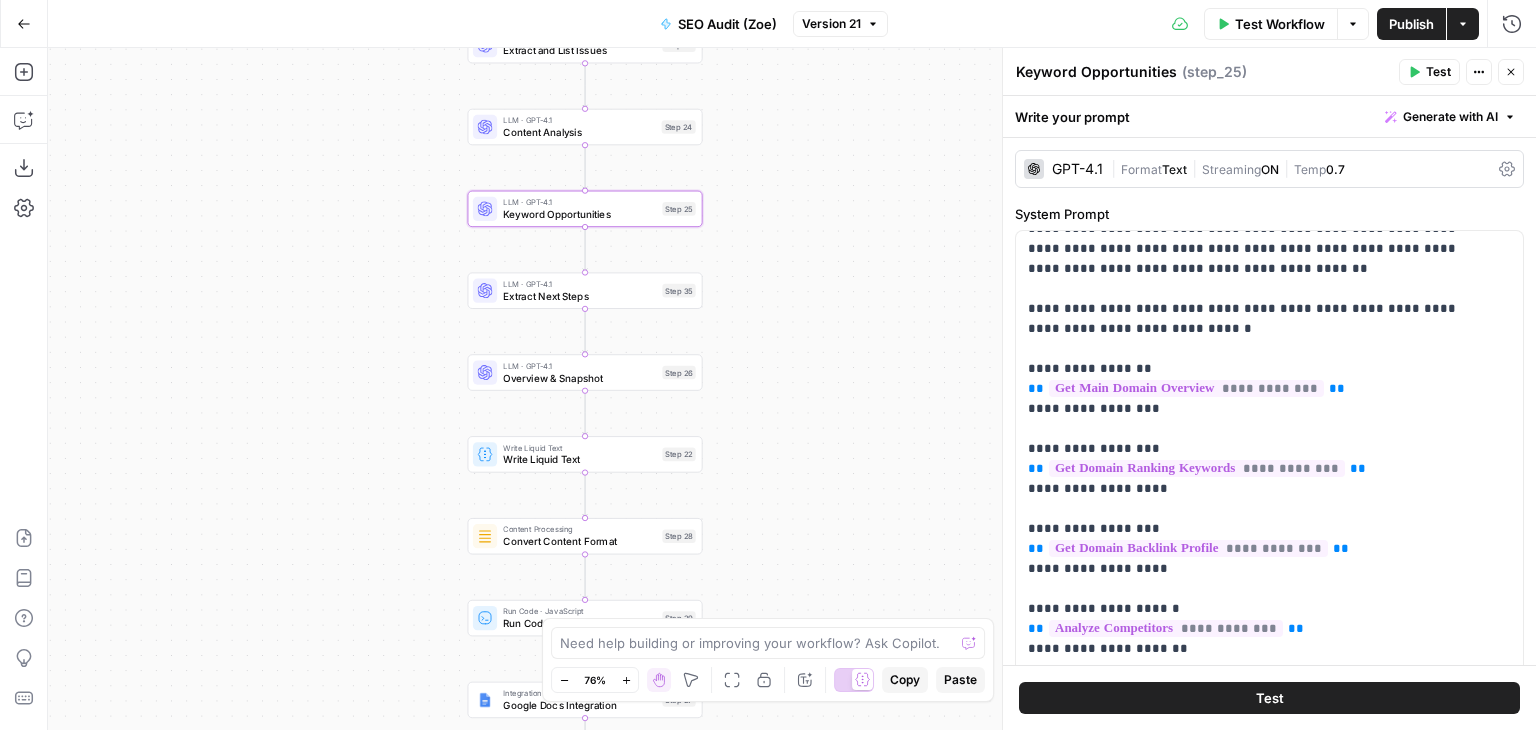 click on "Web Page Scrape Step 41 Output" at bounding box center [792, 389] 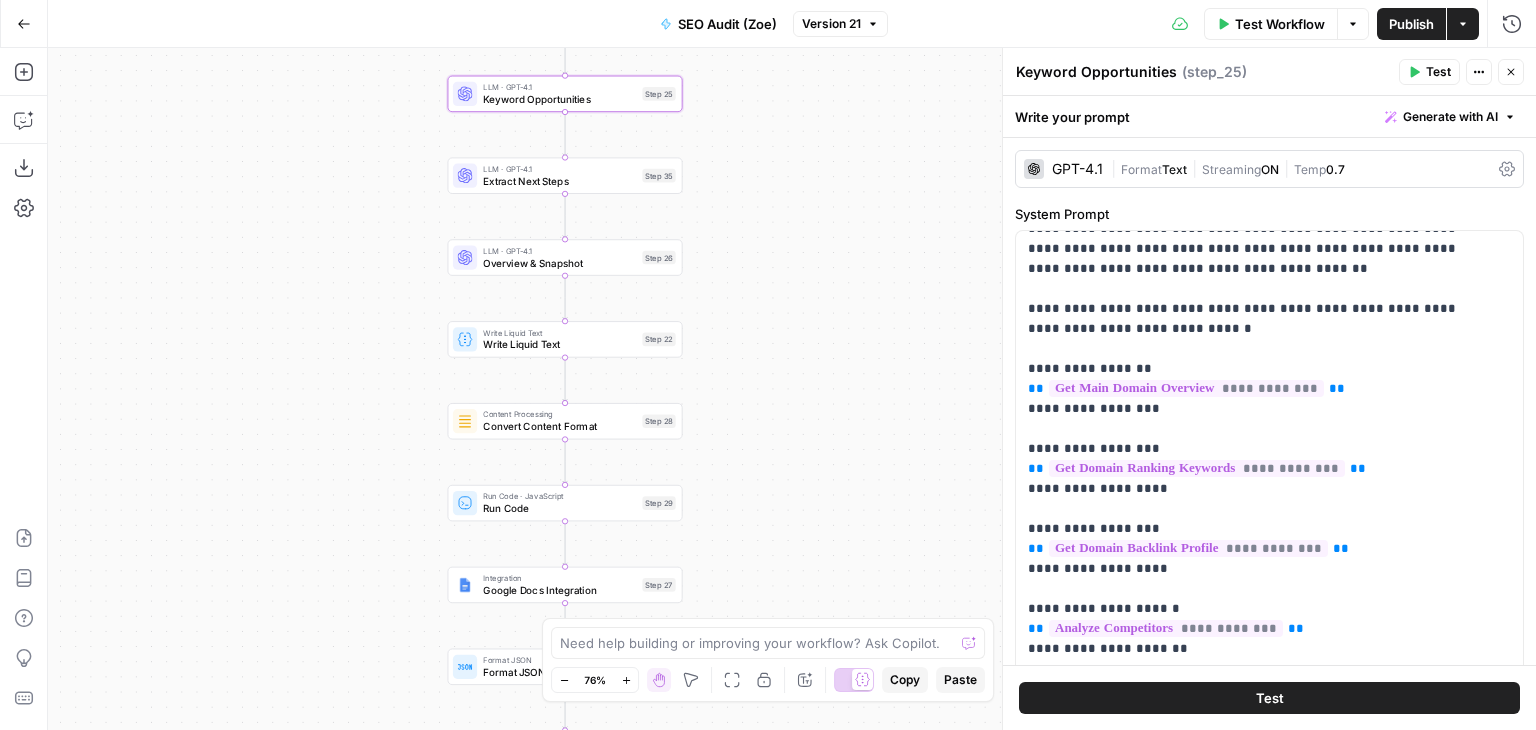 drag, startPoint x: 868, startPoint y: 453, endPoint x: 839, endPoint y: 343, distance: 113.758514 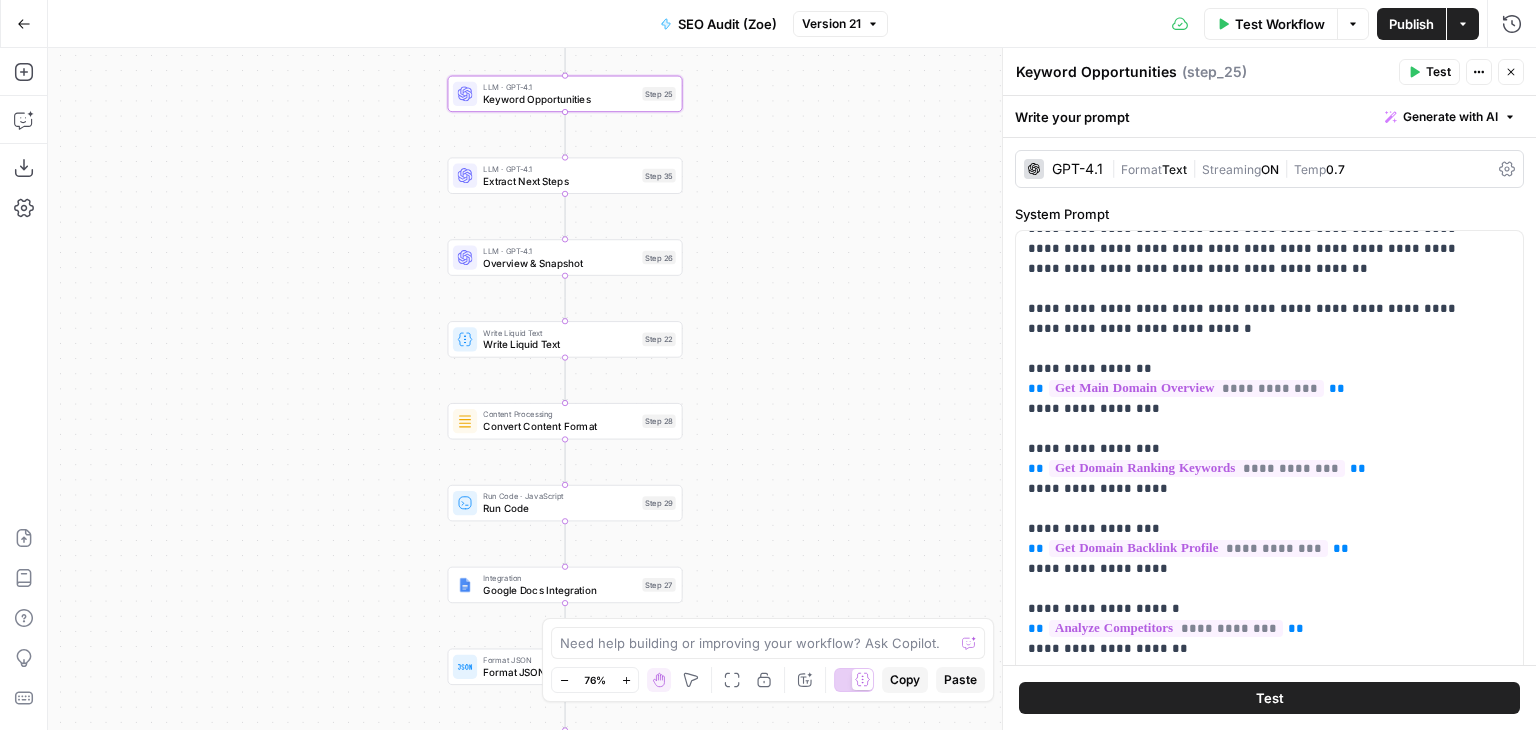 click on "Web Page Scrape Step 41 Output" at bounding box center (792, 389) 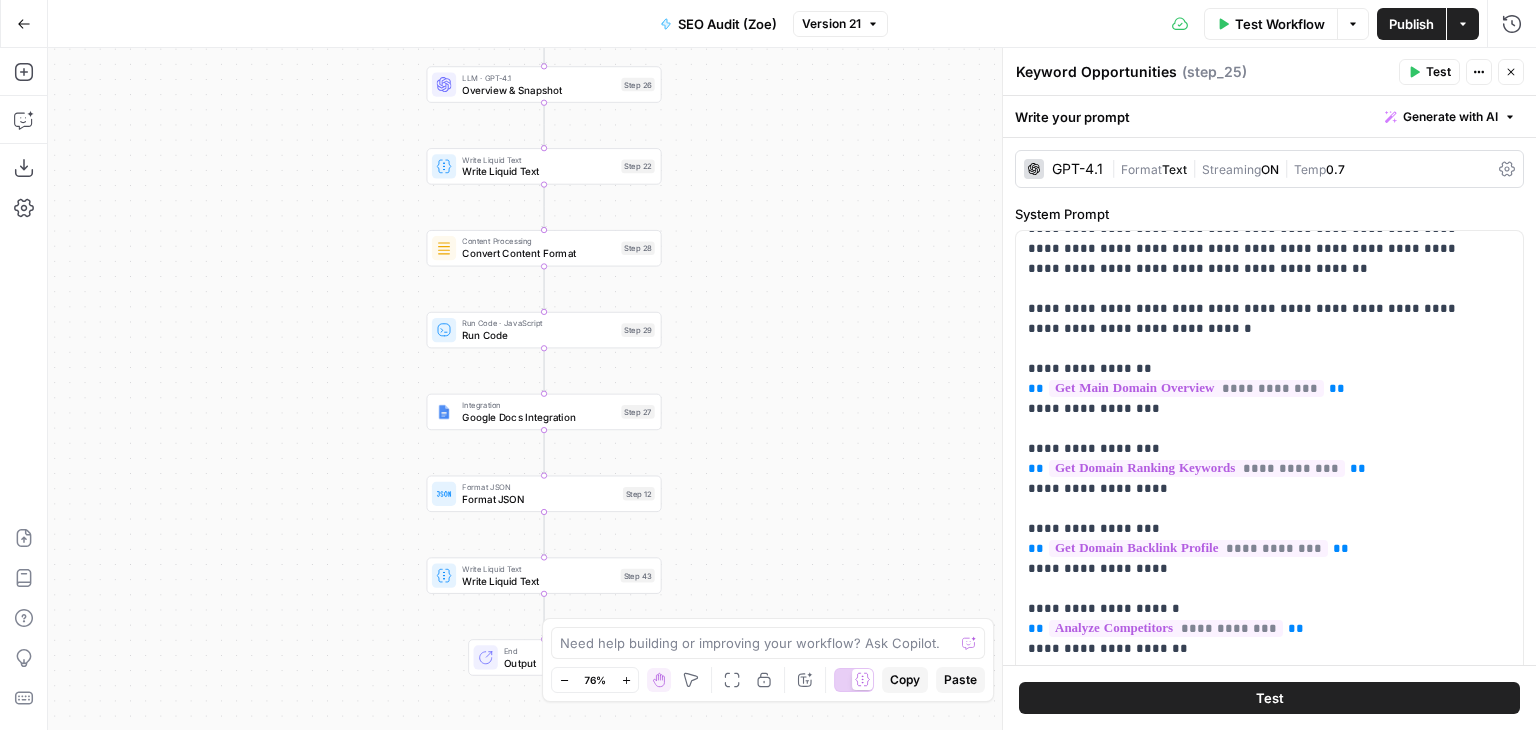 drag, startPoint x: 839, startPoint y: 404, endPoint x: 824, endPoint y: 257, distance: 147.76332 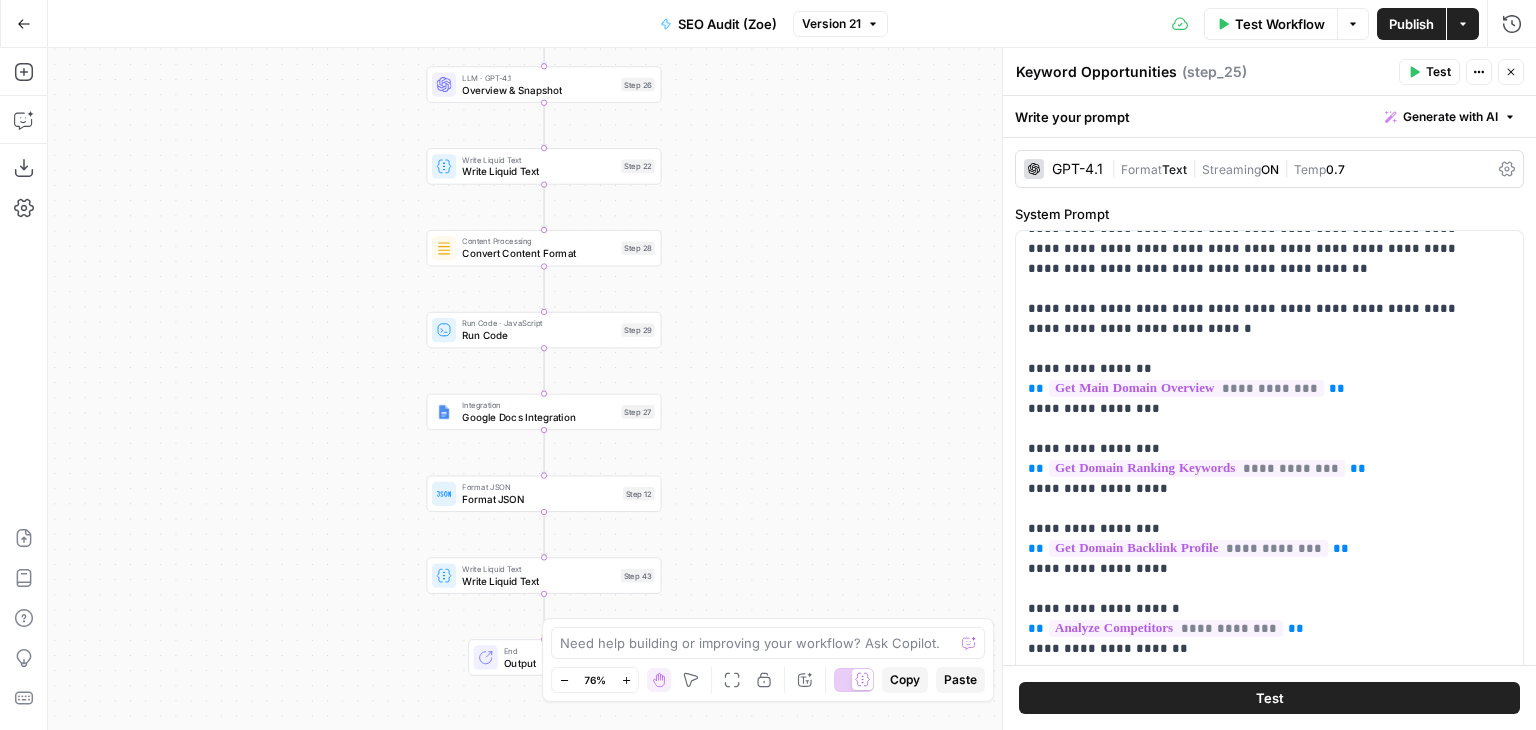 click on "Web Page Scrape Step 41 Output" at bounding box center (792, 389) 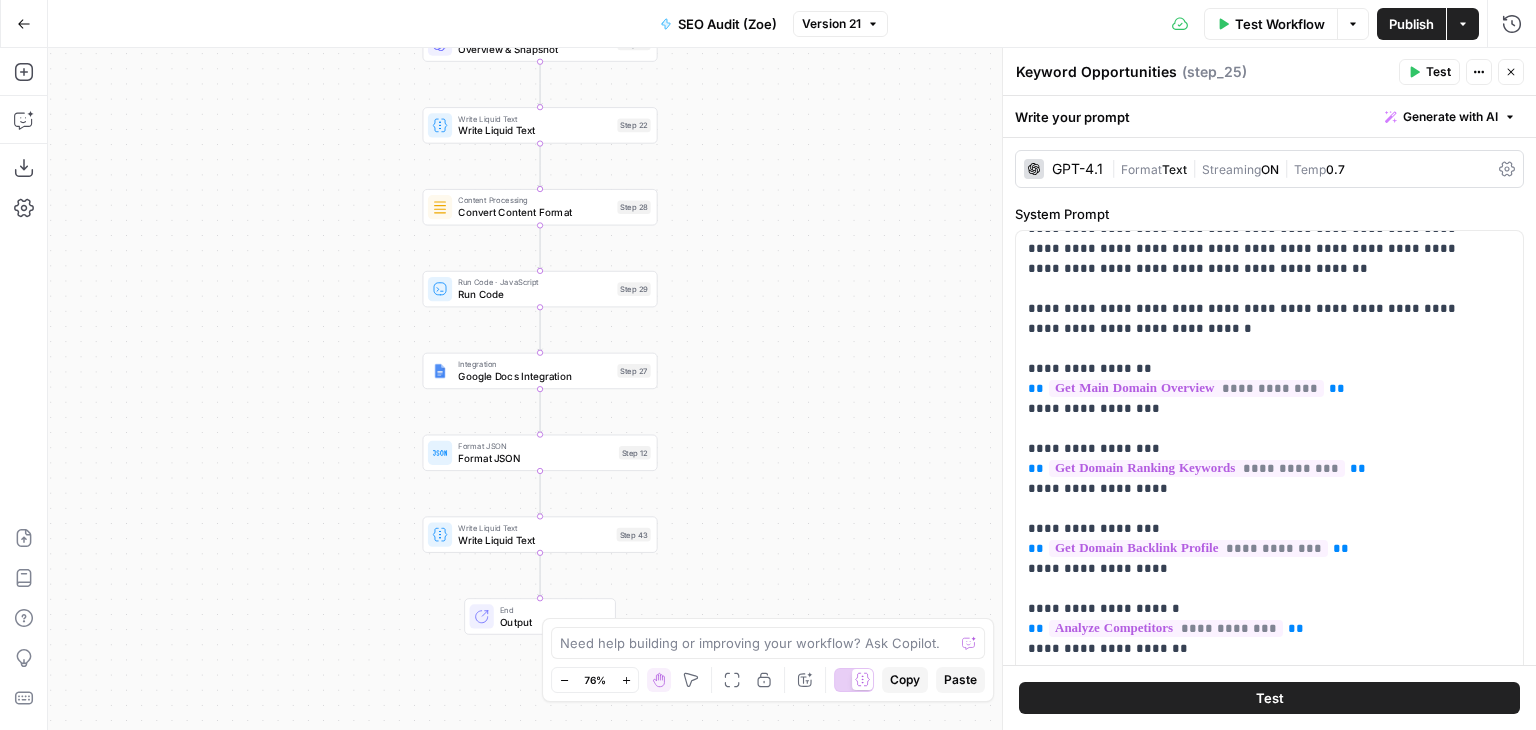 drag, startPoint x: 816, startPoint y: 377, endPoint x: 808, endPoint y: 317, distance: 60.530983 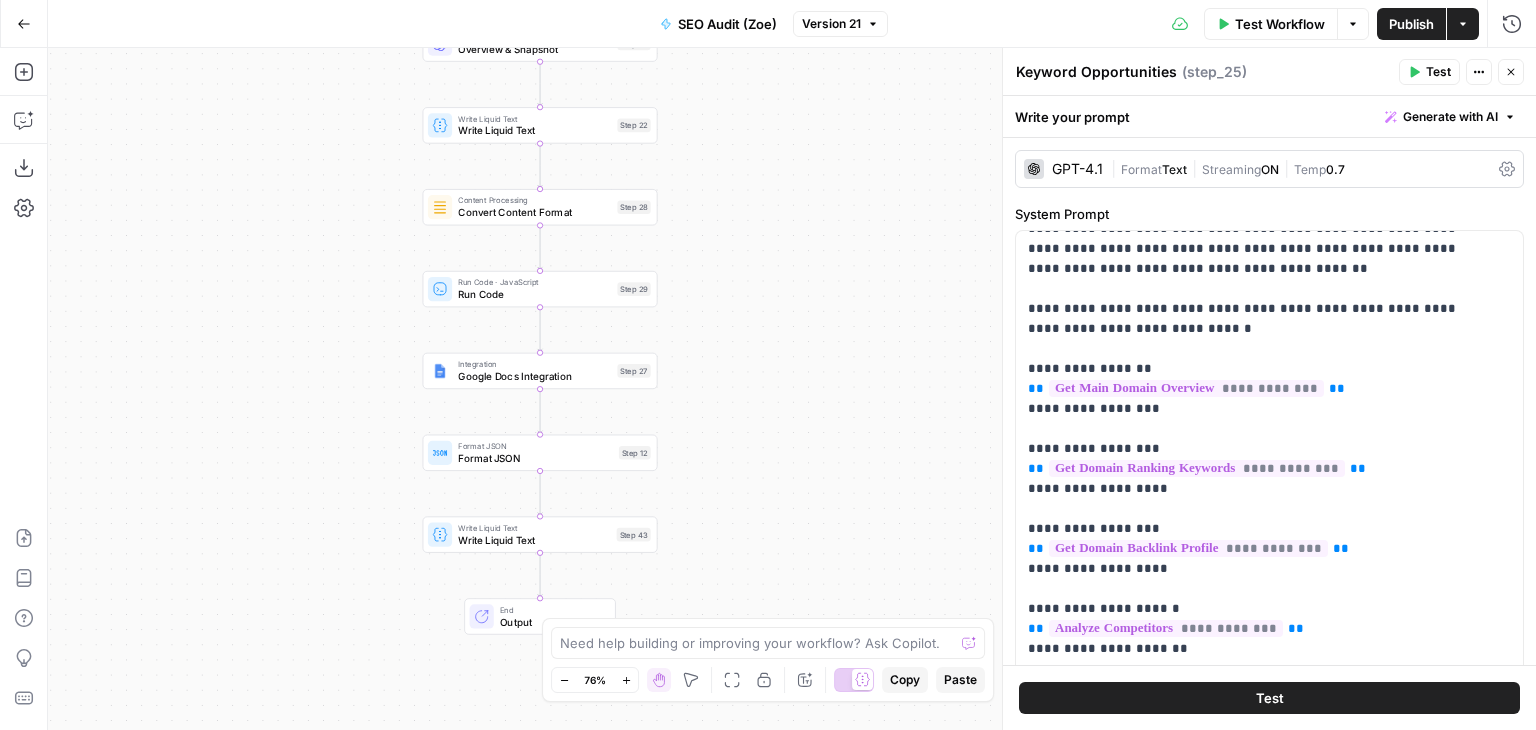 click on "Web Page Scrape Step 41 Output" at bounding box center (792, 389) 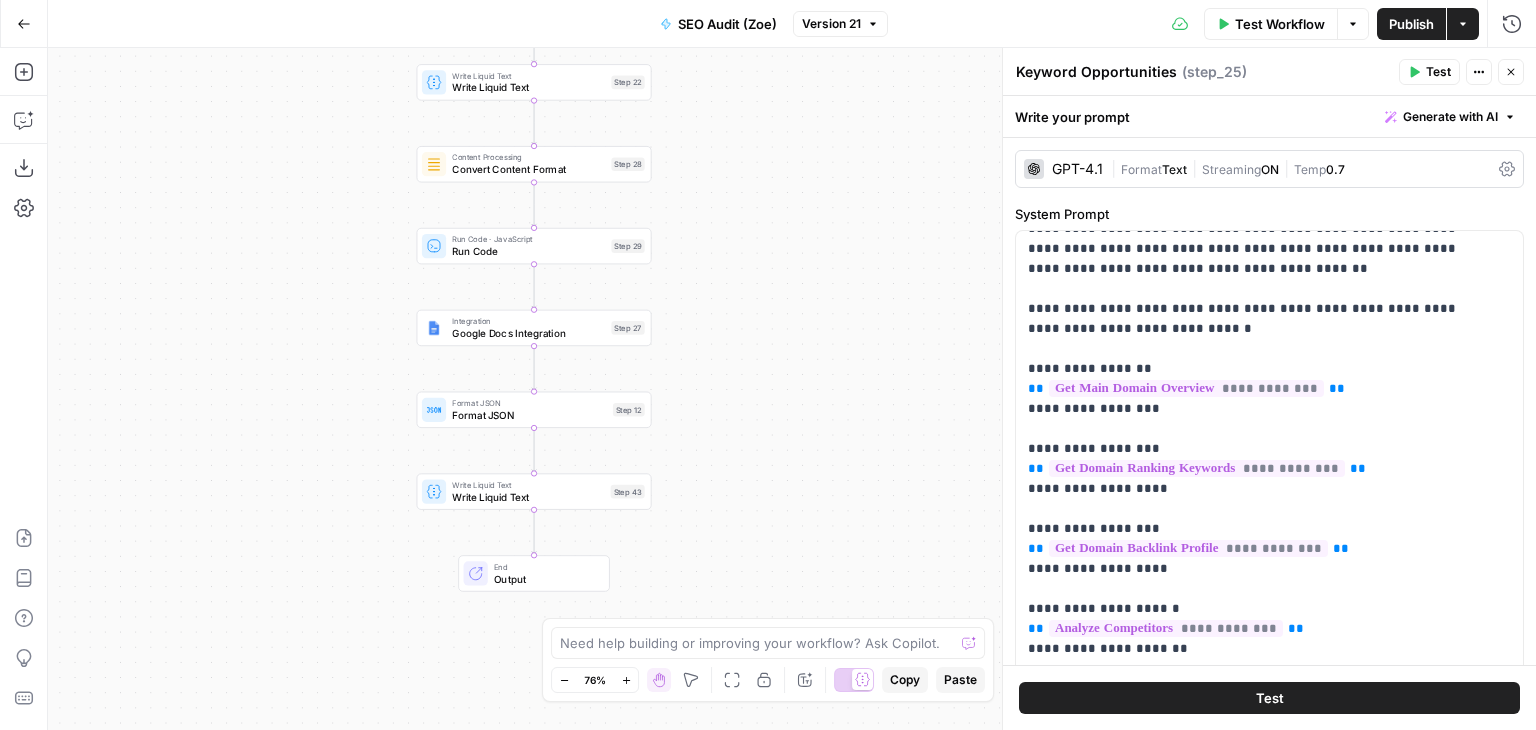 drag, startPoint x: 804, startPoint y: 235, endPoint x: 877, endPoint y: 251, distance: 74.73286 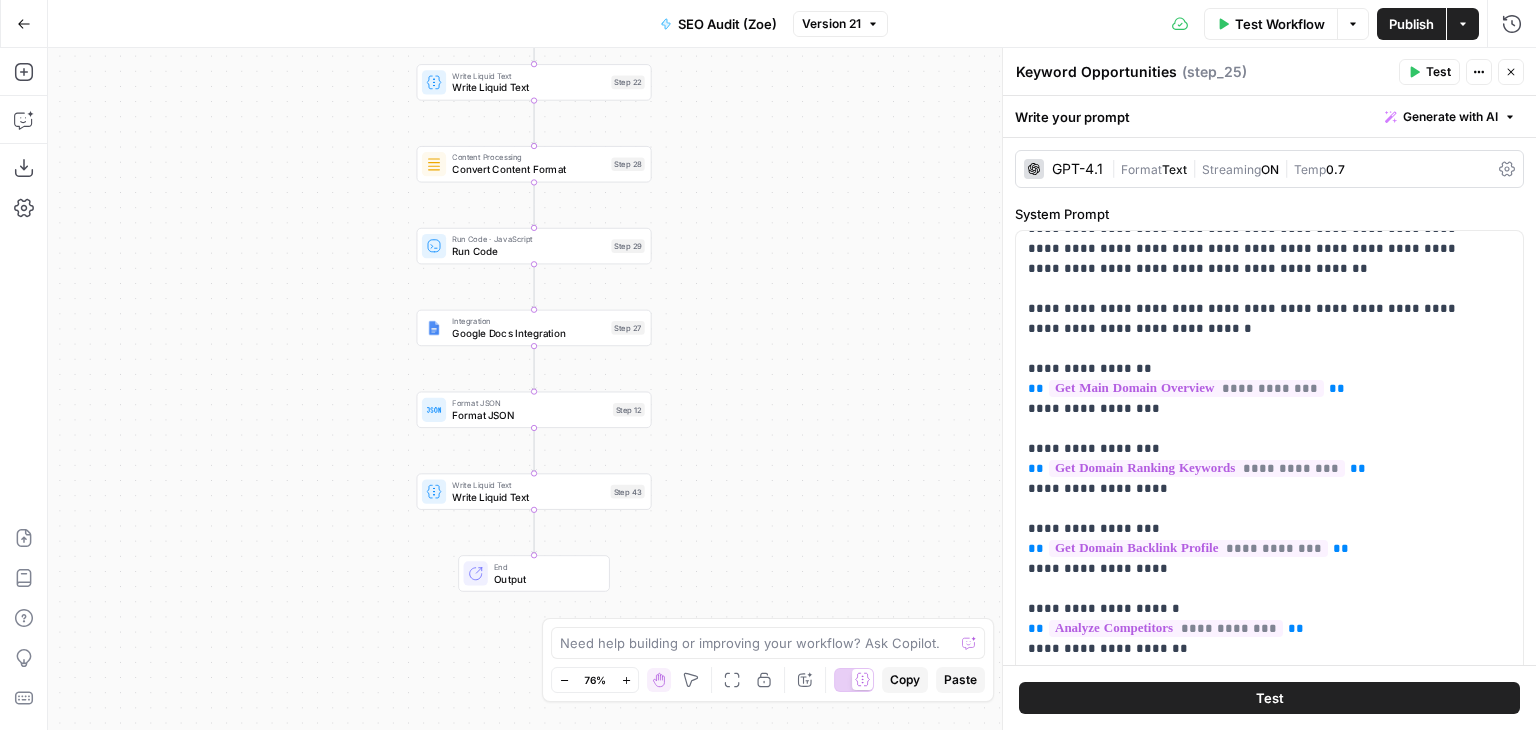 click on "Web Page Scrape Step 41 Output" at bounding box center [792, 389] 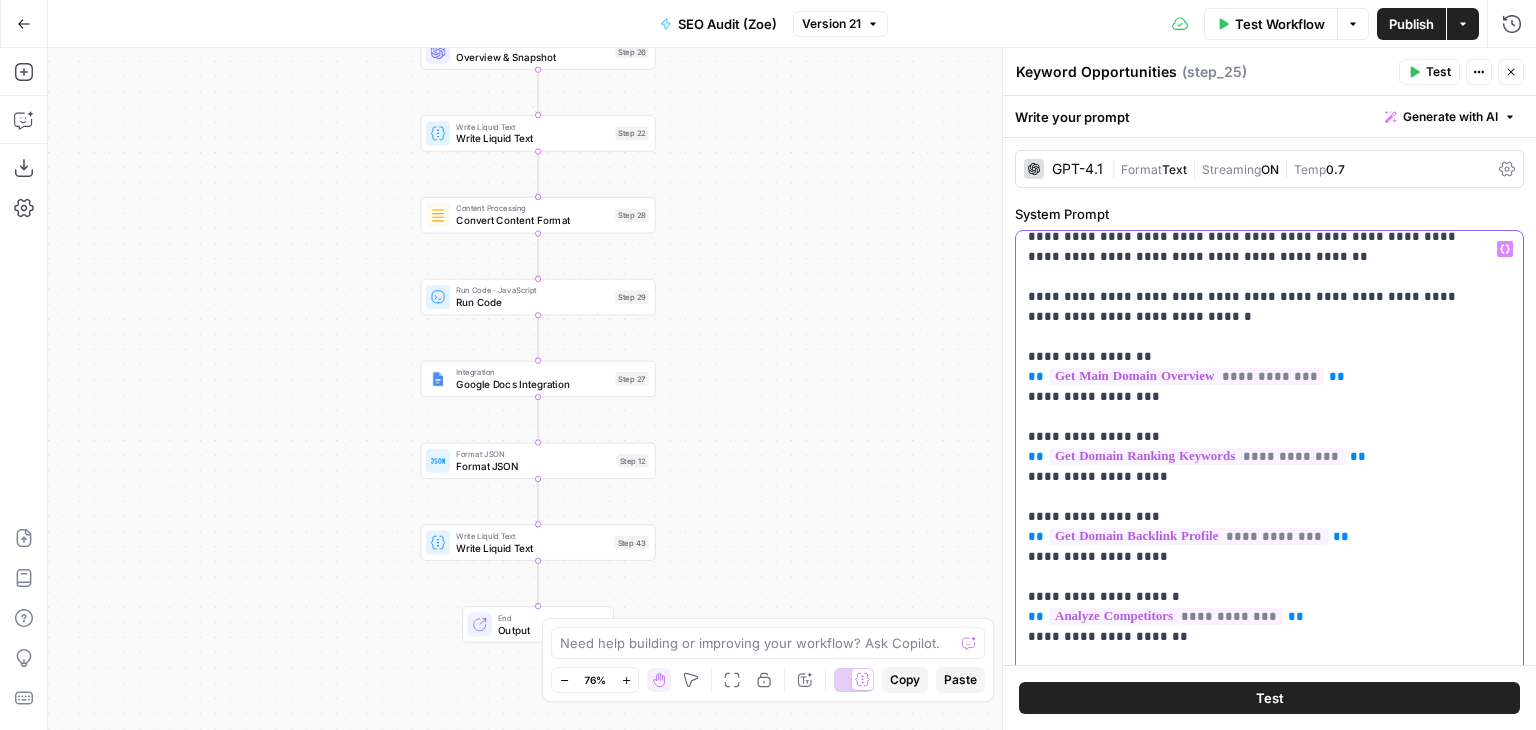 scroll, scrollTop: 222, scrollLeft: 0, axis: vertical 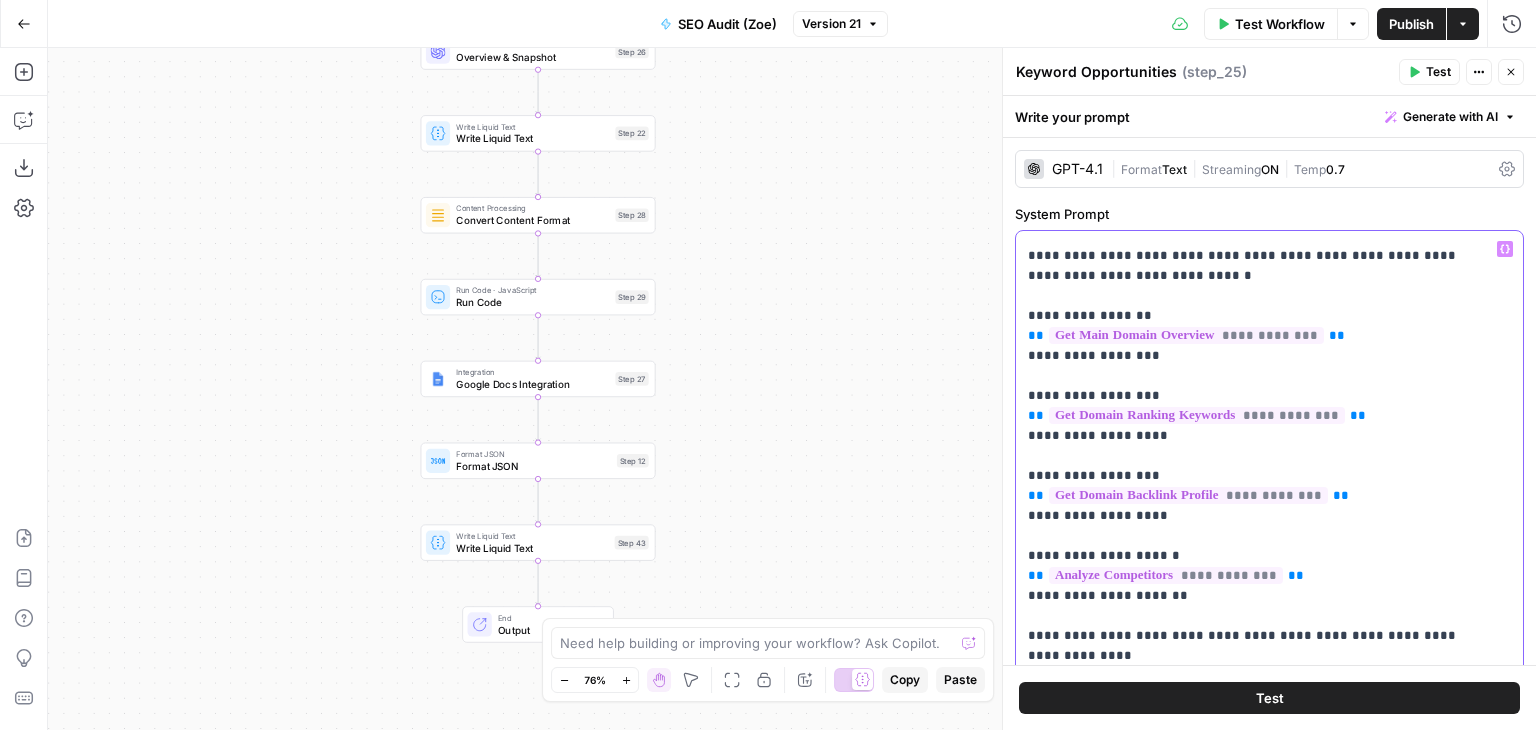 drag, startPoint x: 1370, startPoint y: 342, endPoint x: 1281, endPoint y: 447, distance: 137.64447 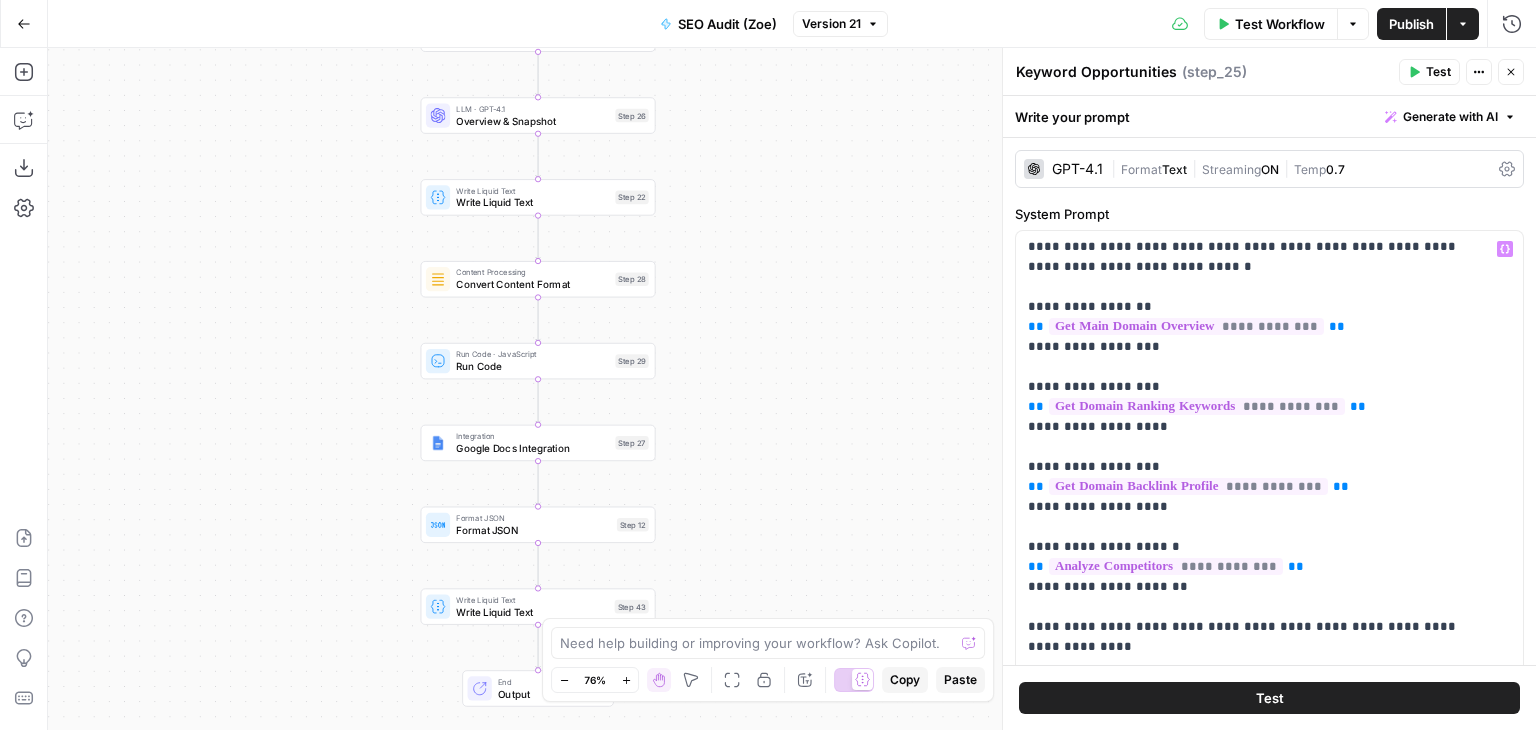 drag, startPoint x: 788, startPoint y: 308, endPoint x: 780, endPoint y: 421, distance: 113.28283 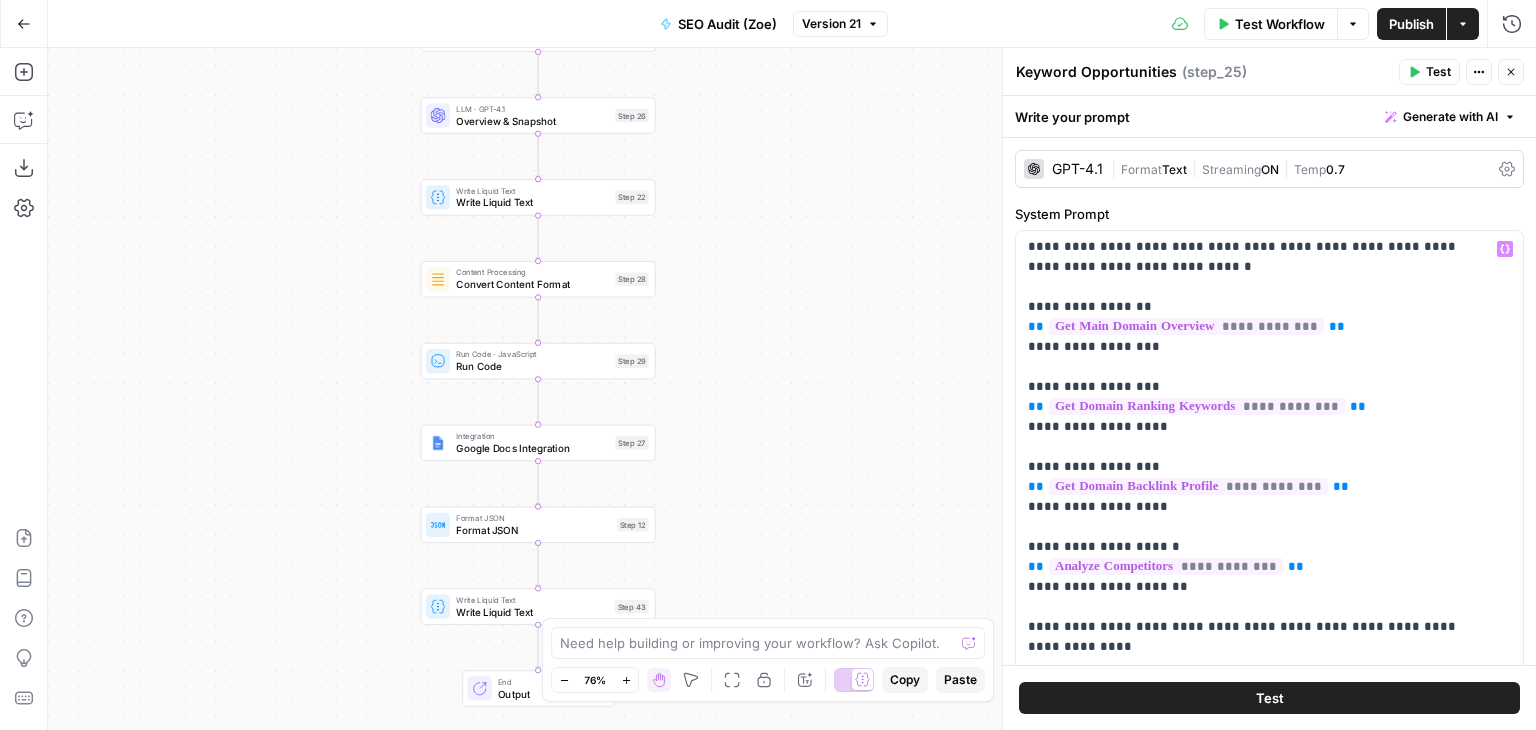 click on "Web Page Scrape Step 41 Output" at bounding box center [792, 389] 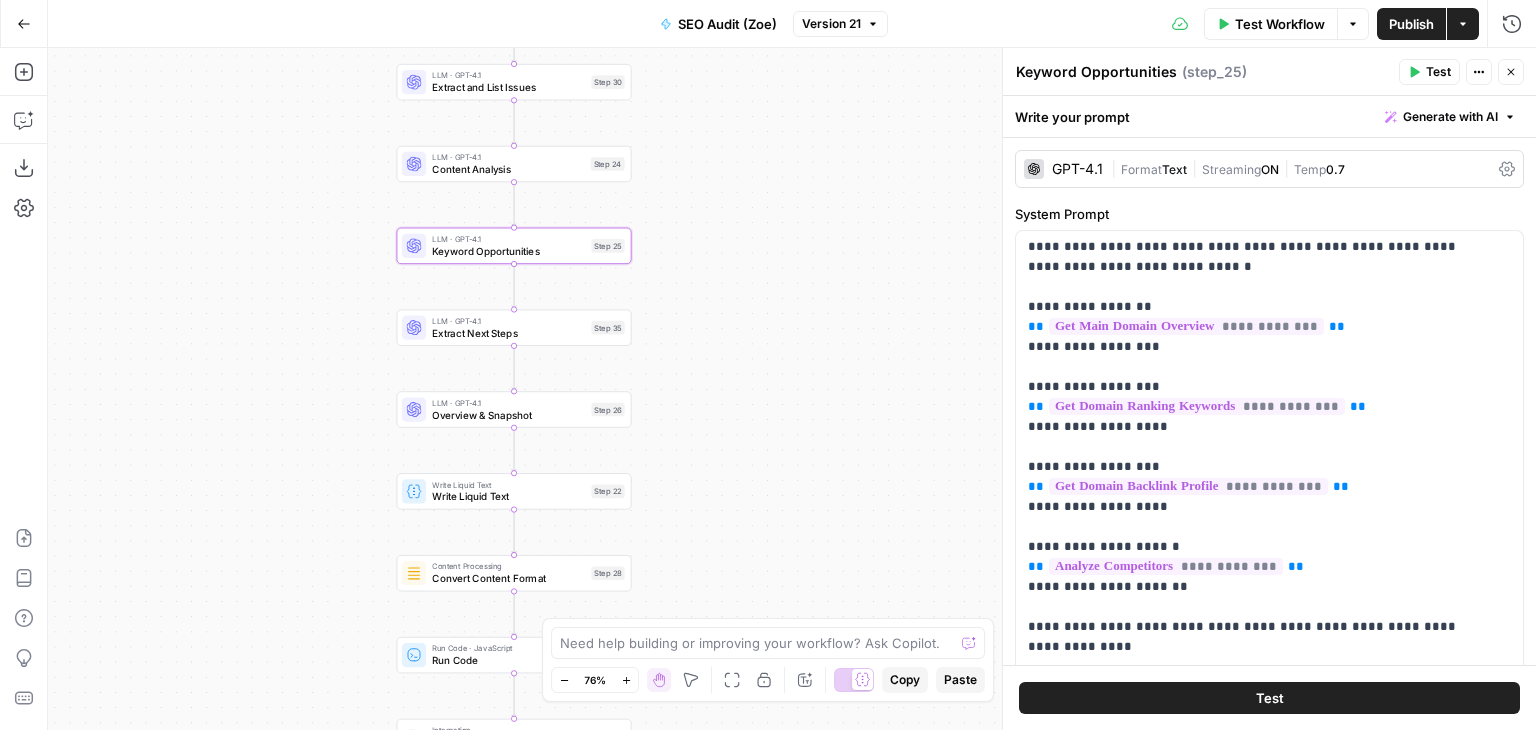 drag, startPoint x: 790, startPoint y: 328, endPoint x: 810, endPoint y: 354, distance: 32.80244 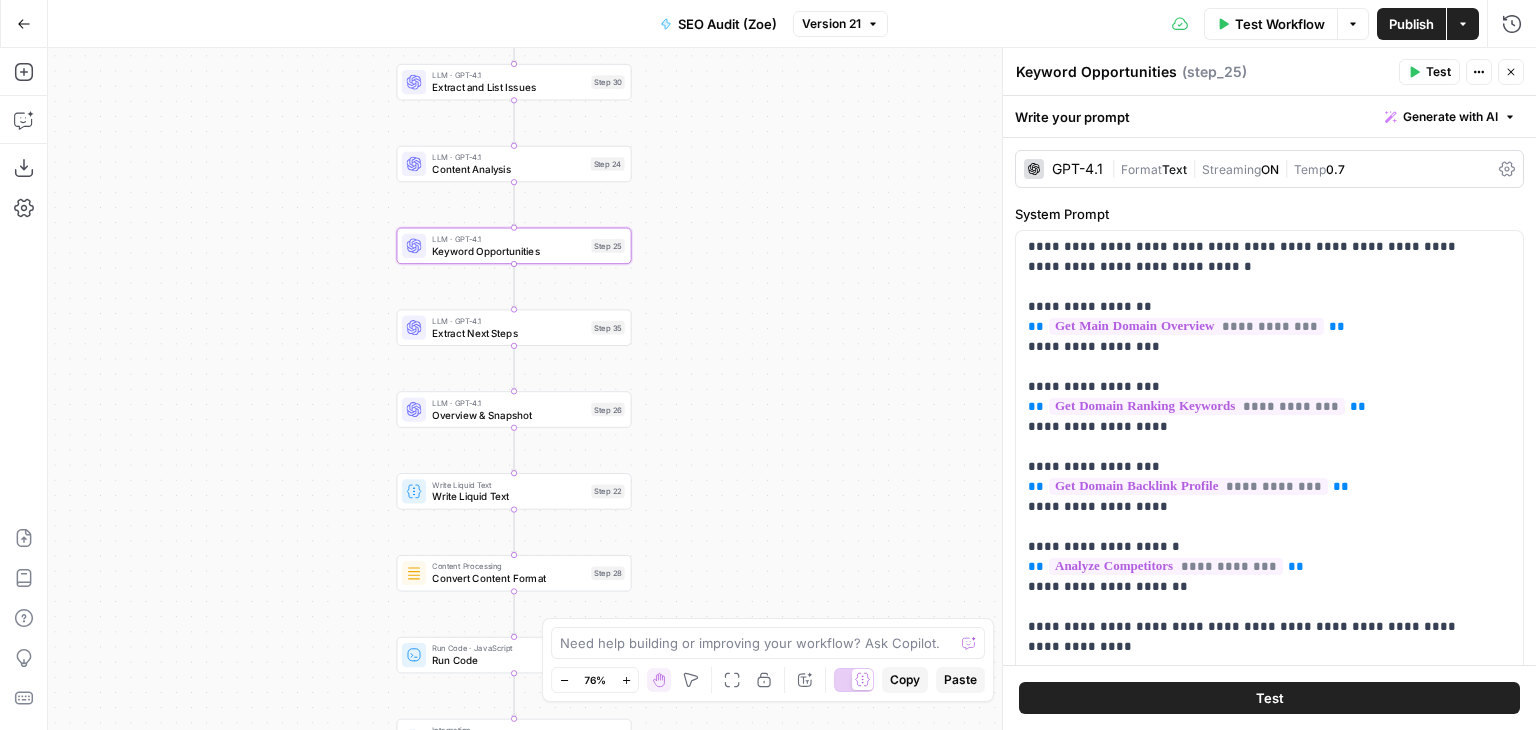 click on "Web Page Scrape Step 41 Output" at bounding box center (792, 389) 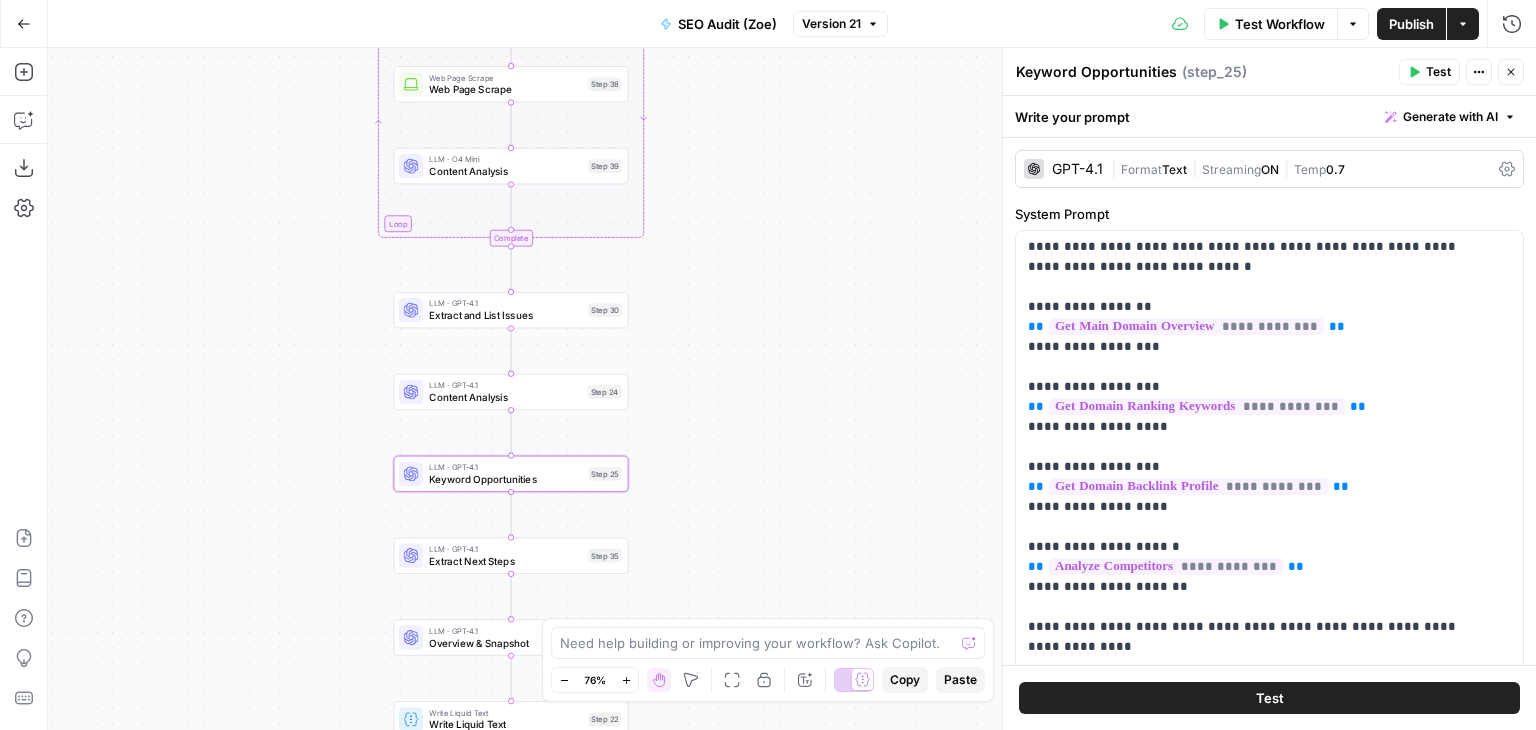 drag, startPoint x: 793, startPoint y: 397, endPoint x: 805, endPoint y: 309, distance: 88.814415 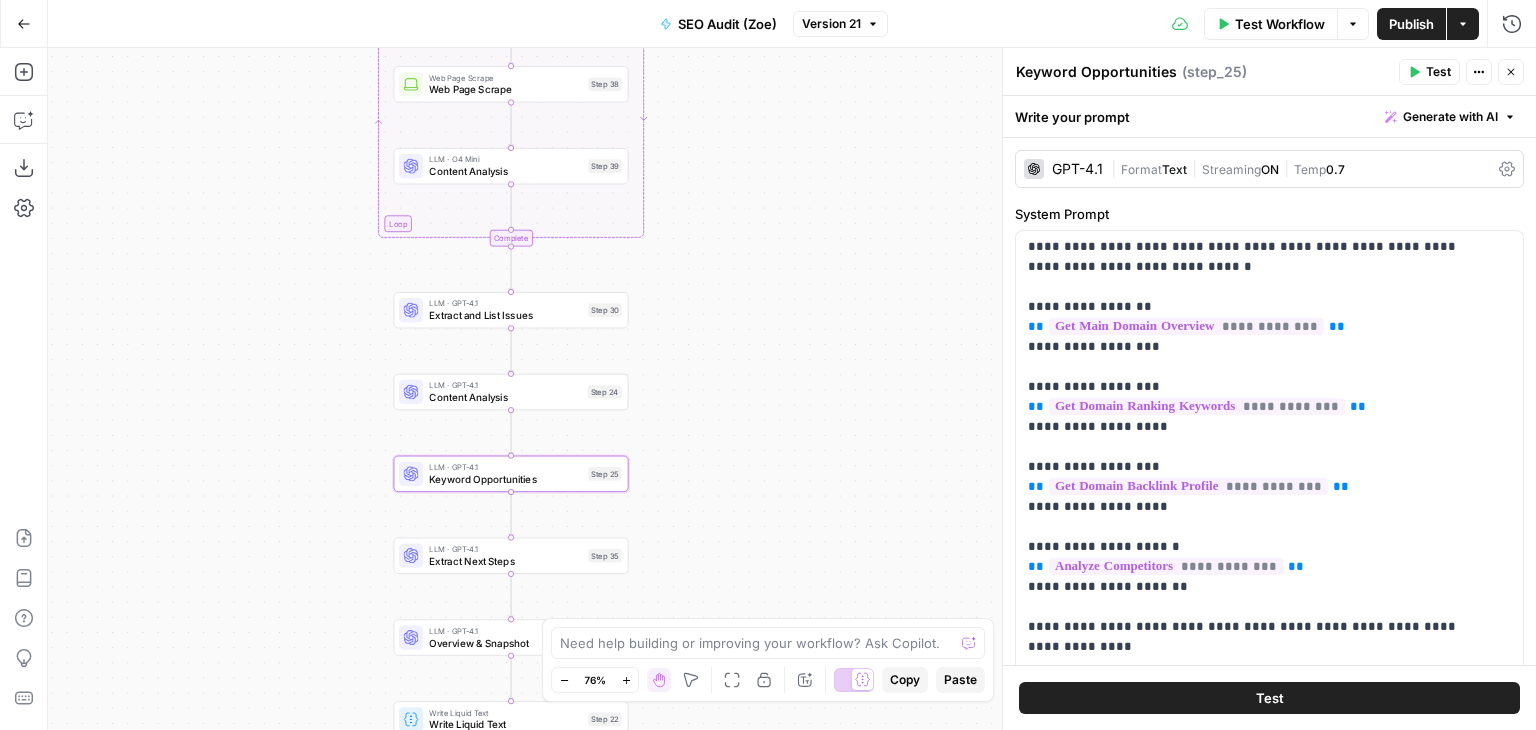click on "Web Page Scrape Step 41 Output" at bounding box center [792, 389] 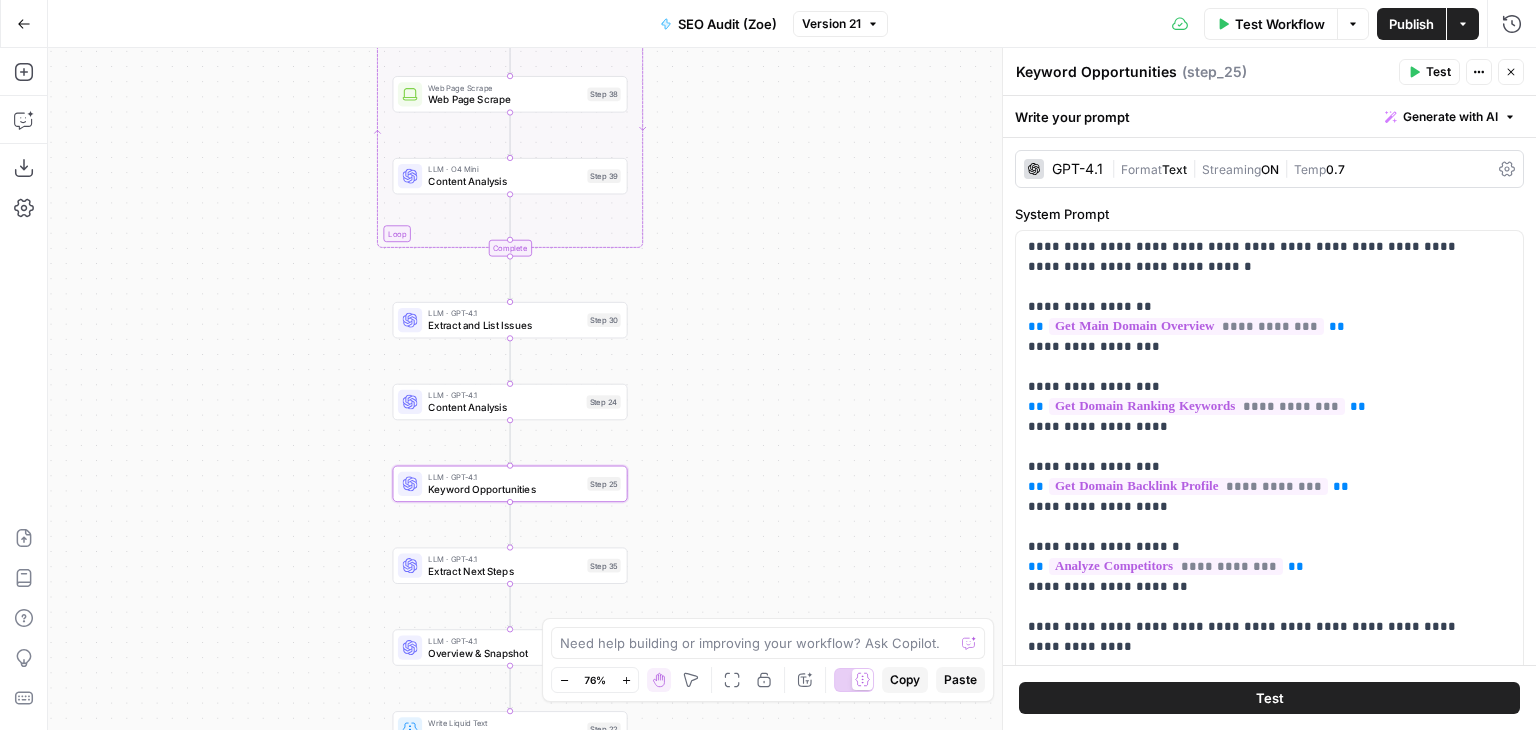 drag, startPoint x: 794, startPoint y: 216, endPoint x: 811, endPoint y: 441, distance: 225.64131 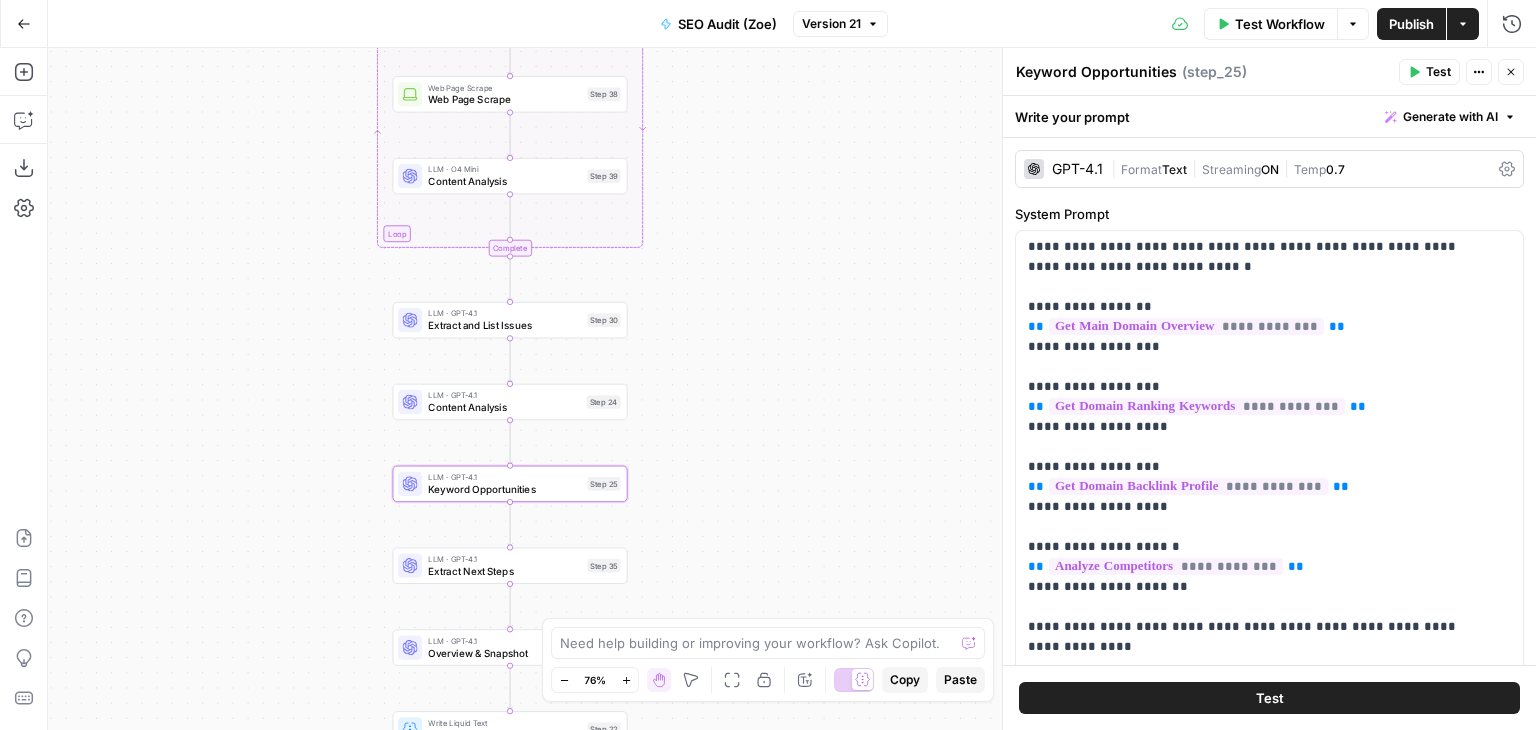 click on "Web Page Scrape Step 41 Output" at bounding box center (792, 389) 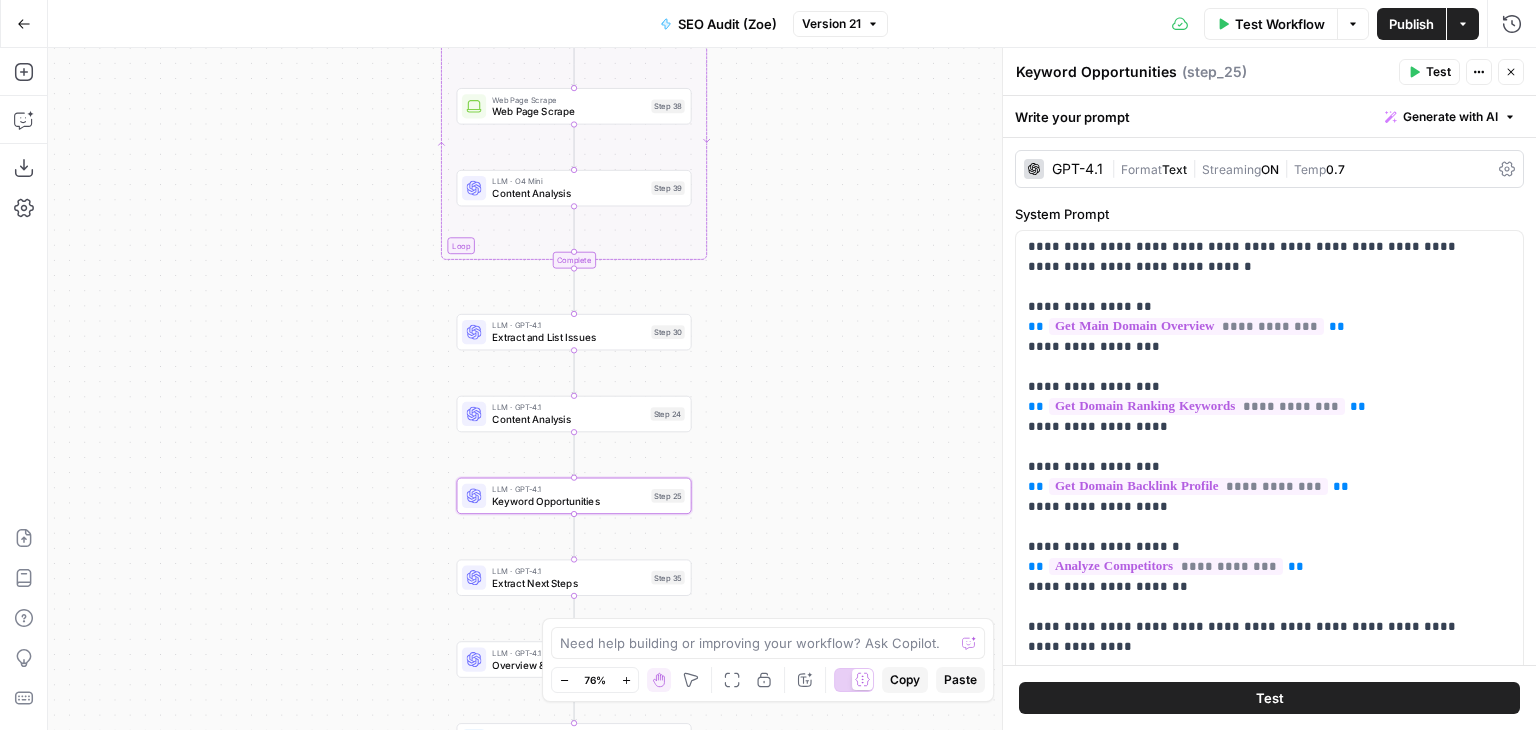 drag, startPoint x: 779, startPoint y: 462, endPoint x: 832, endPoint y: 213, distance: 254.57808 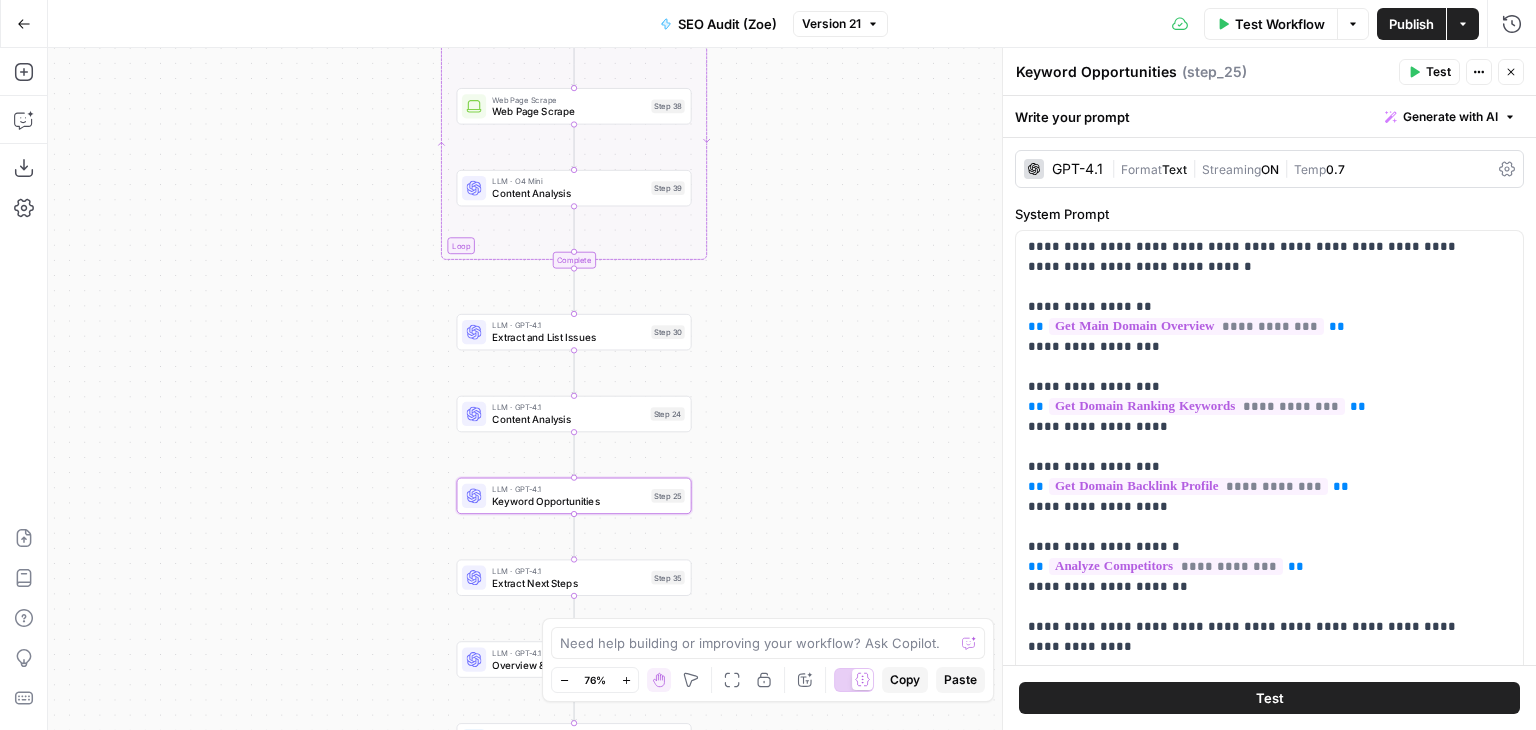 click on "Web Page Scrape Step 41 Output" at bounding box center (792, 389) 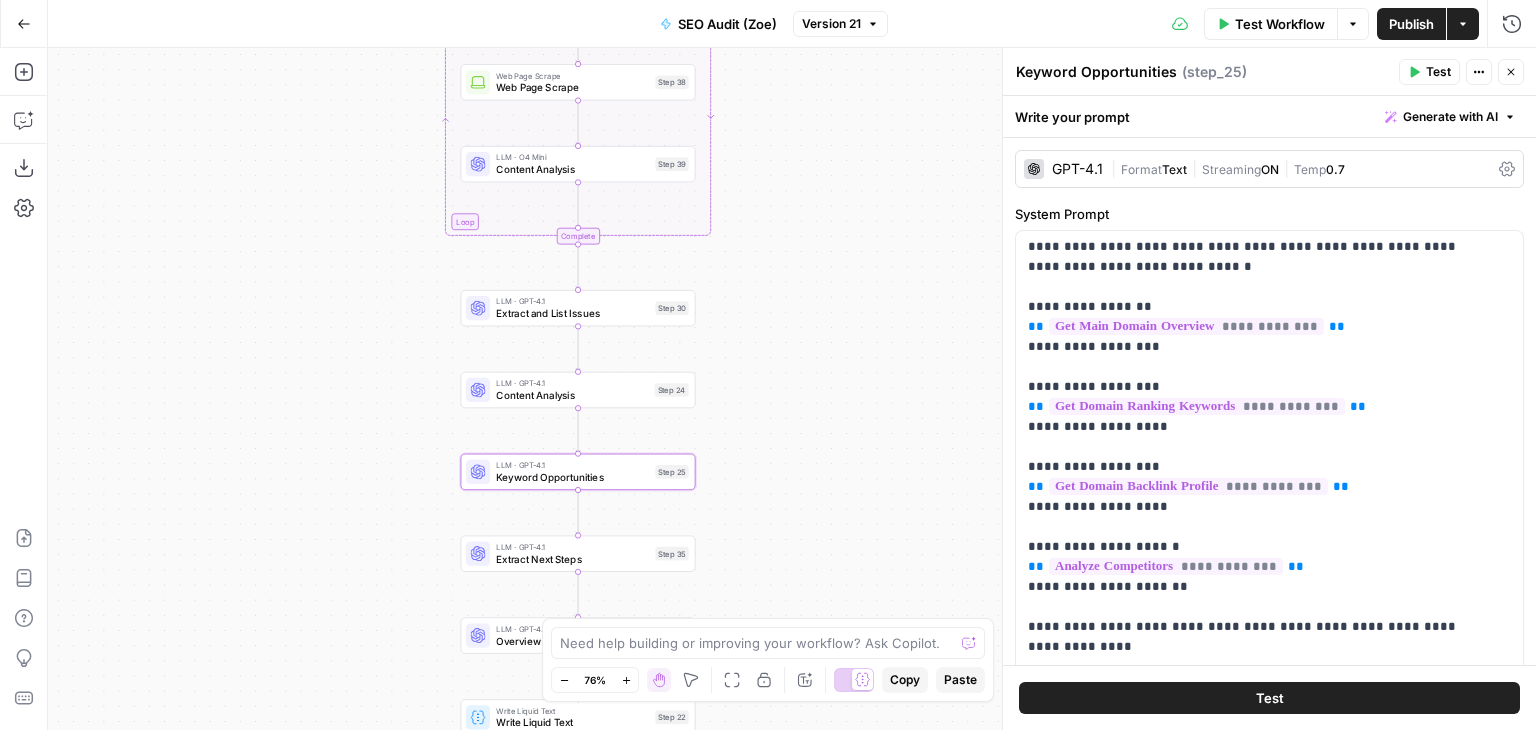drag, startPoint x: 812, startPoint y: 396, endPoint x: 838, endPoint y: 229, distance: 169.01184 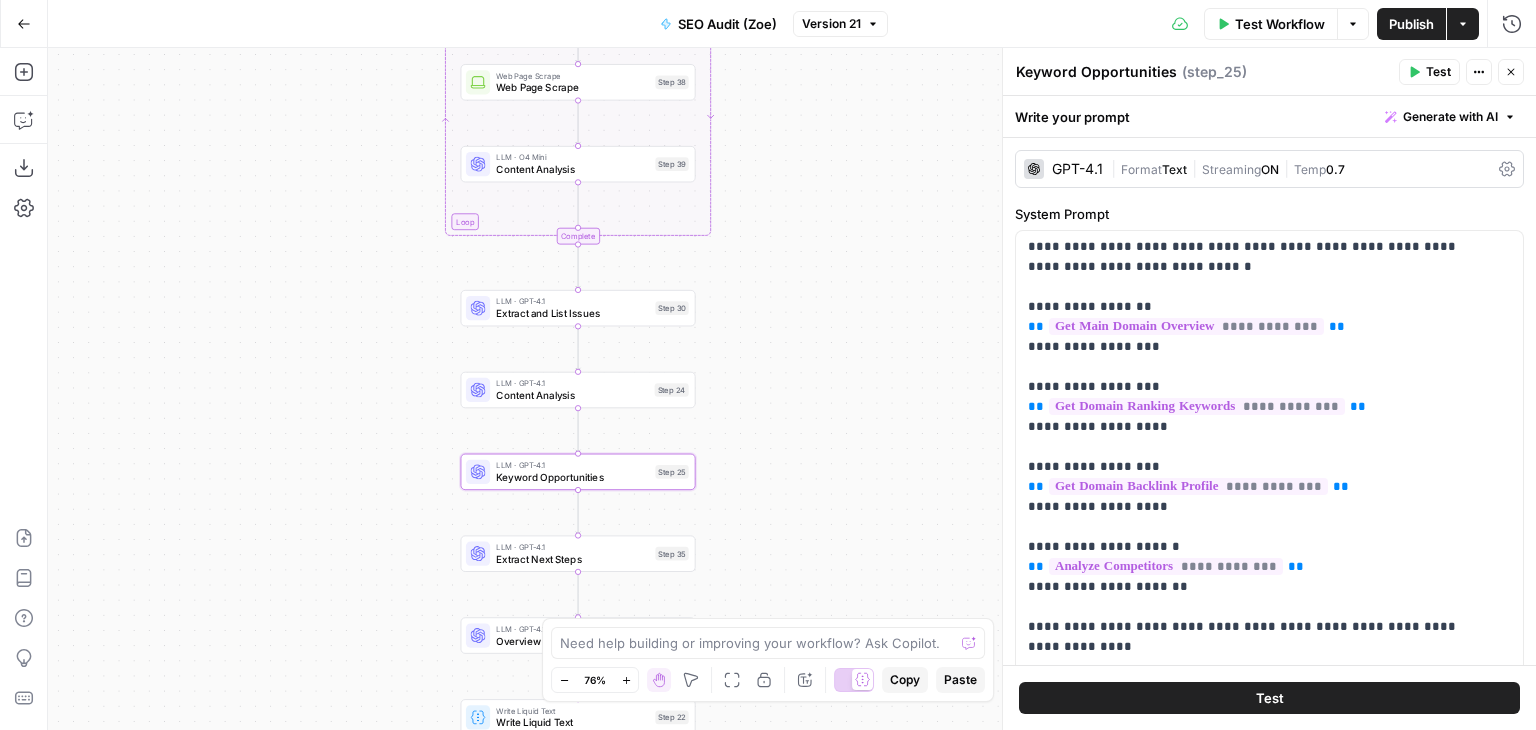 click on "Web Page Scrape Step 41 Output" at bounding box center [792, 389] 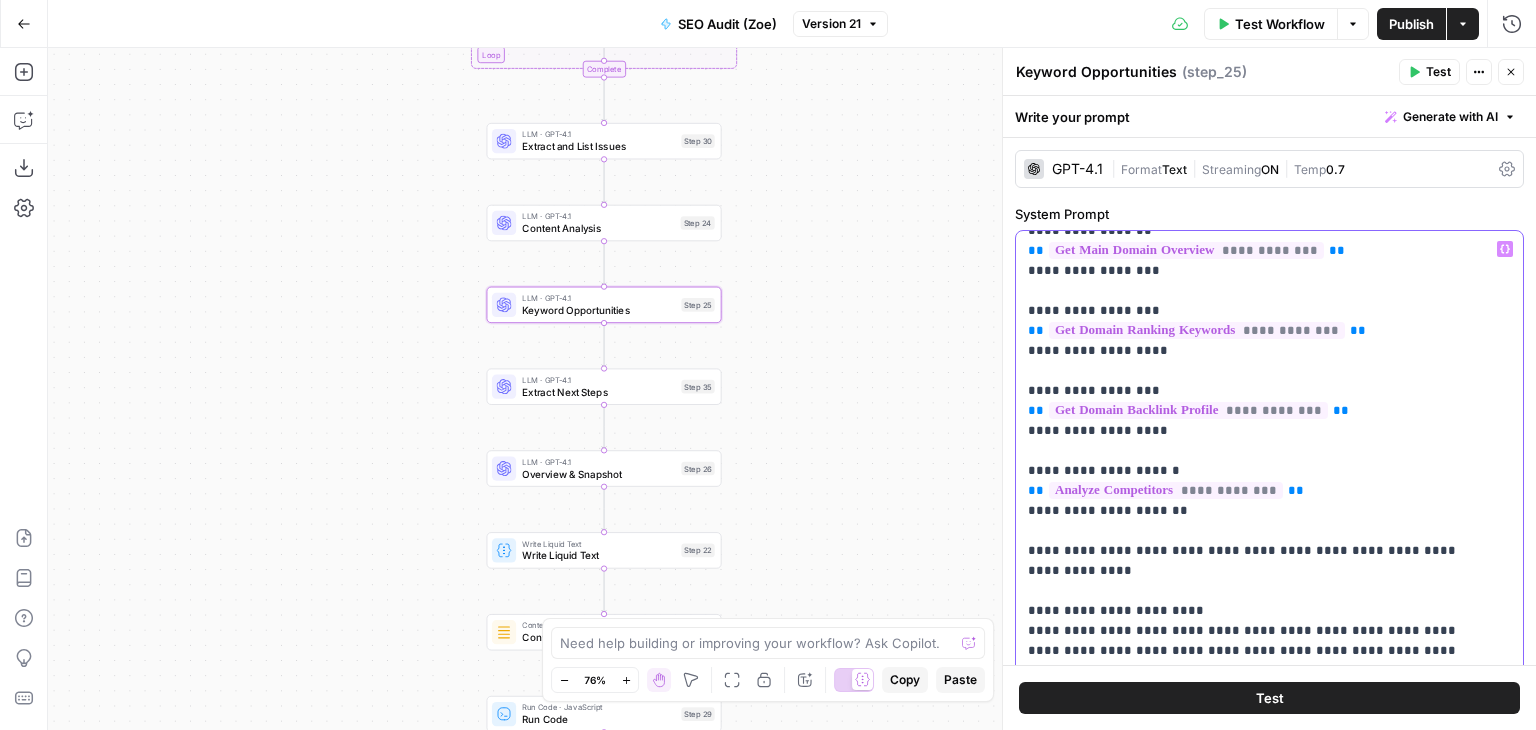 drag, startPoint x: 1361, startPoint y: 404, endPoint x: 1344, endPoint y: 507, distance: 104.393486 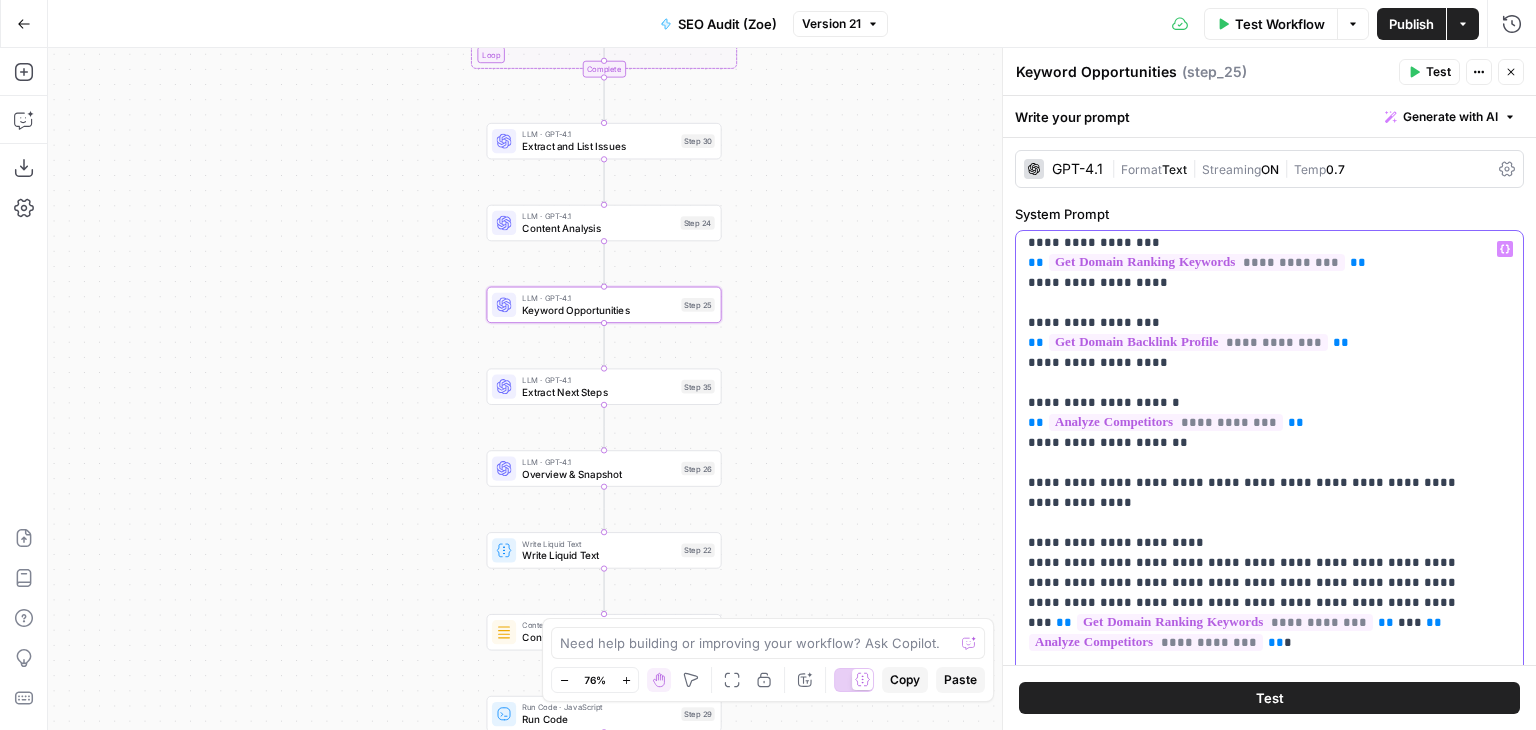 scroll, scrollTop: 431, scrollLeft: 0, axis: vertical 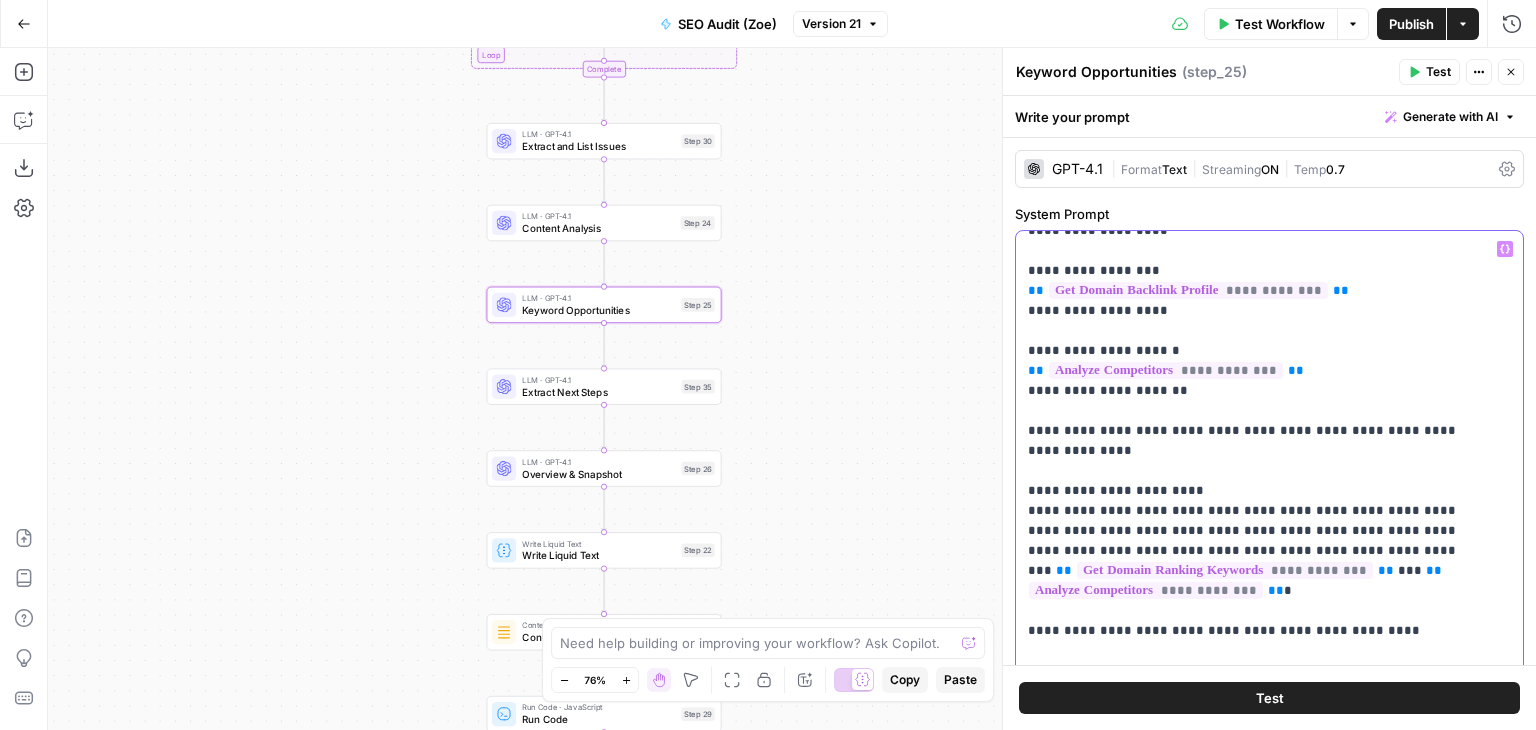 drag, startPoint x: 1347, startPoint y: 422, endPoint x: 1328, endPoint y: 526, distance: 105.72133 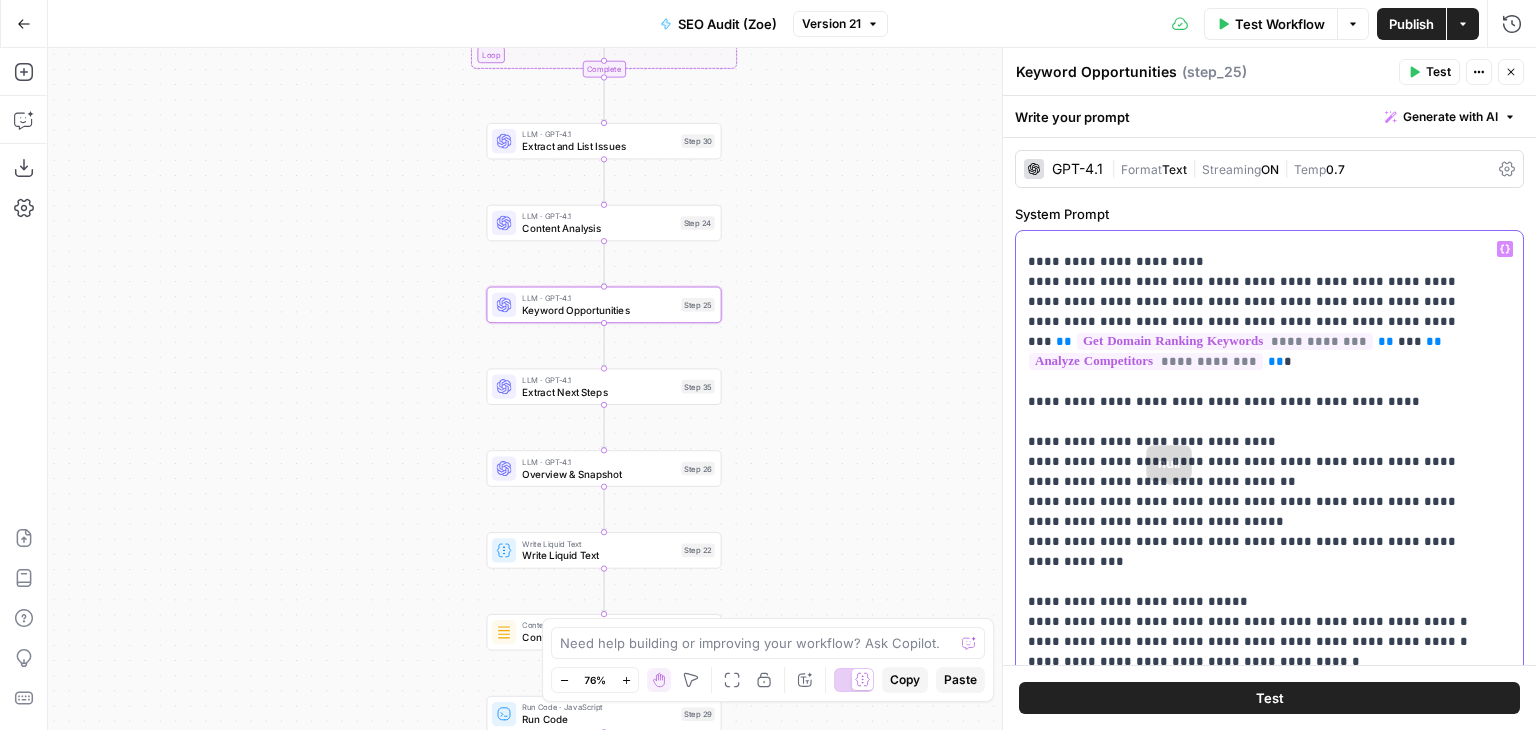 drag, startPoint x: 1291, startPoint y: 386, endPoint x: 1273, endPoint y: 554, distance: 168.96153 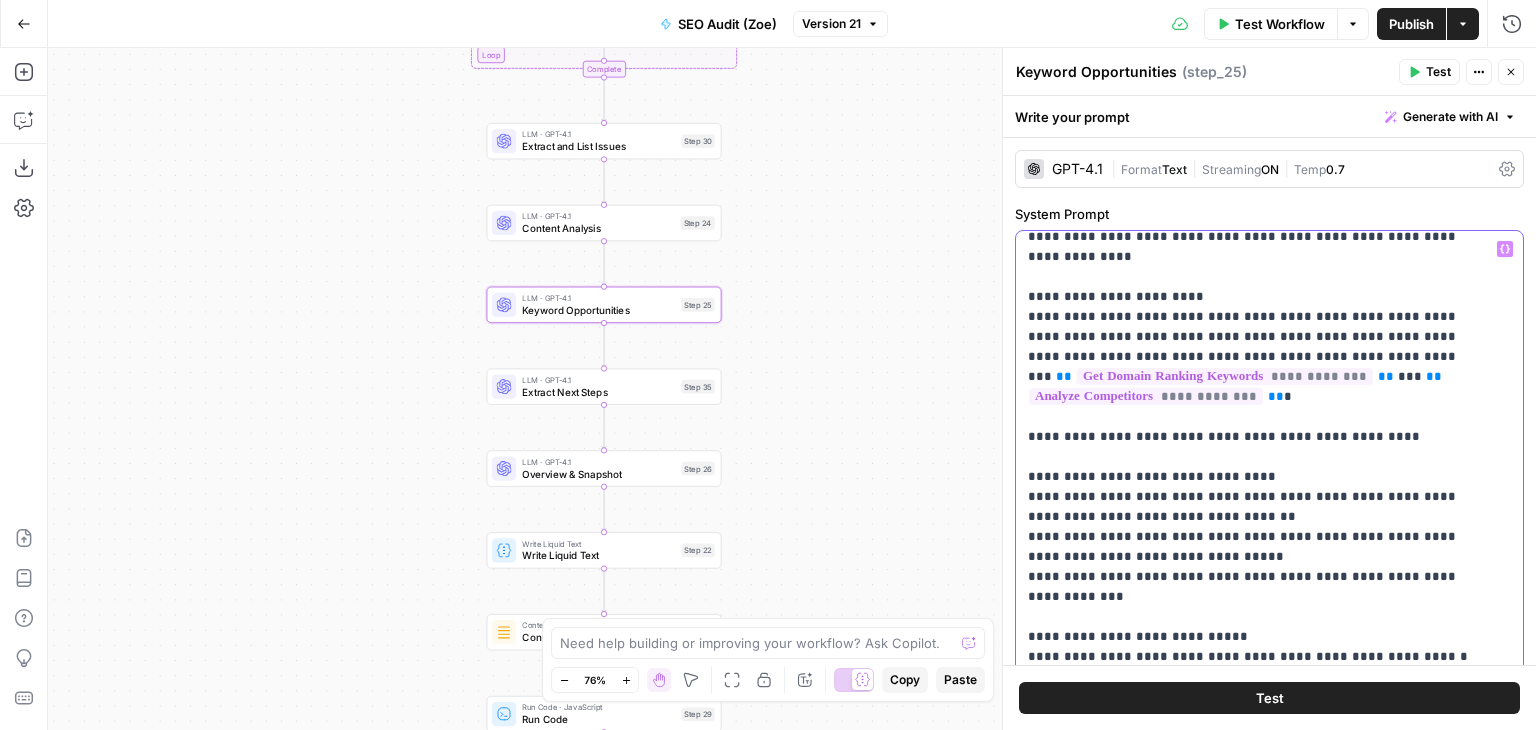 drag, startPoint x: 1275, startPoint y: 569, endPoint x: 1276, endPoint y: 474, distance: 95.005264 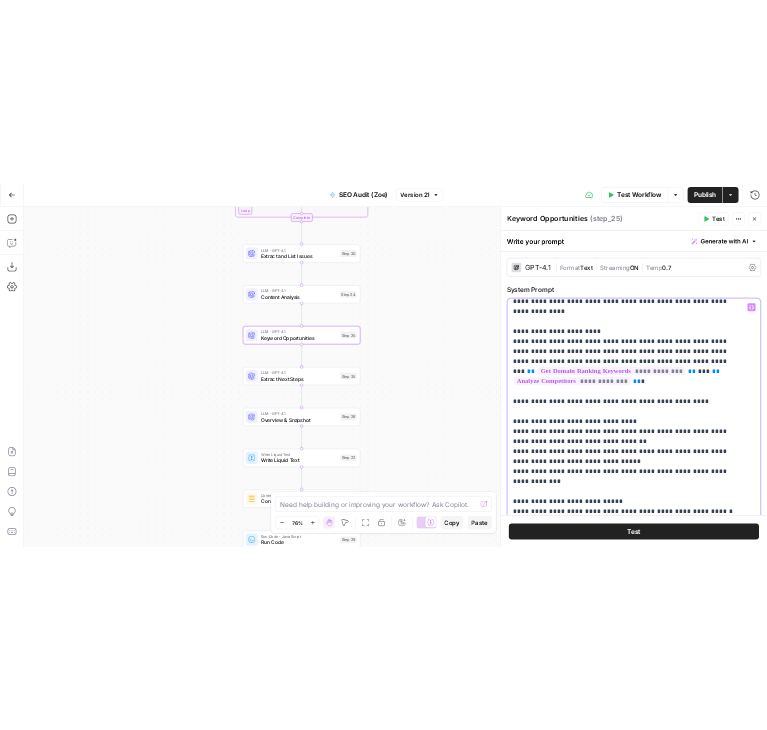 scroll, scrollTop: 608, scrollLeft: 0, axis: vertical 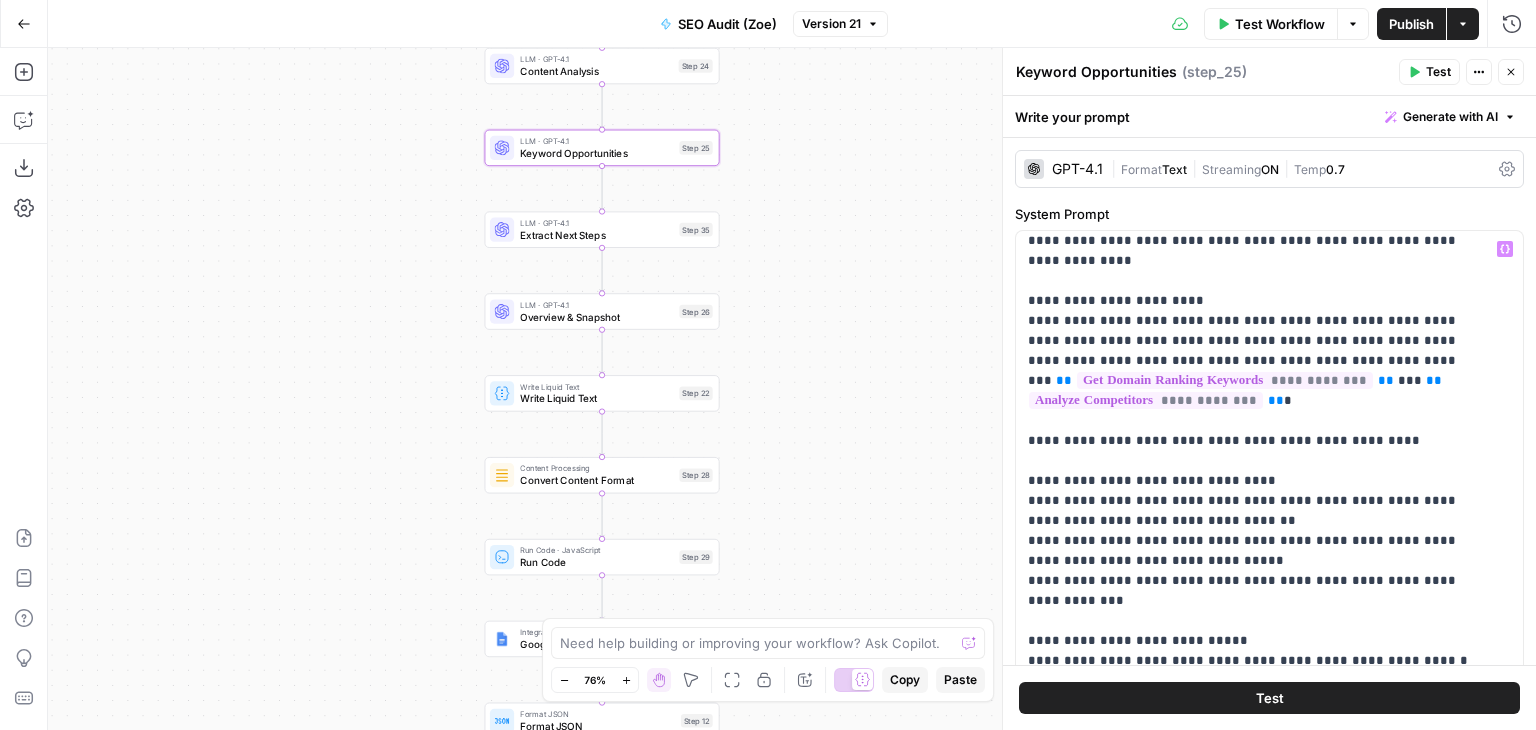 drag, startPoint x: 870, startPoint y: 435, endPoint x: 862, endPoint y: 294, distance: 141.22676 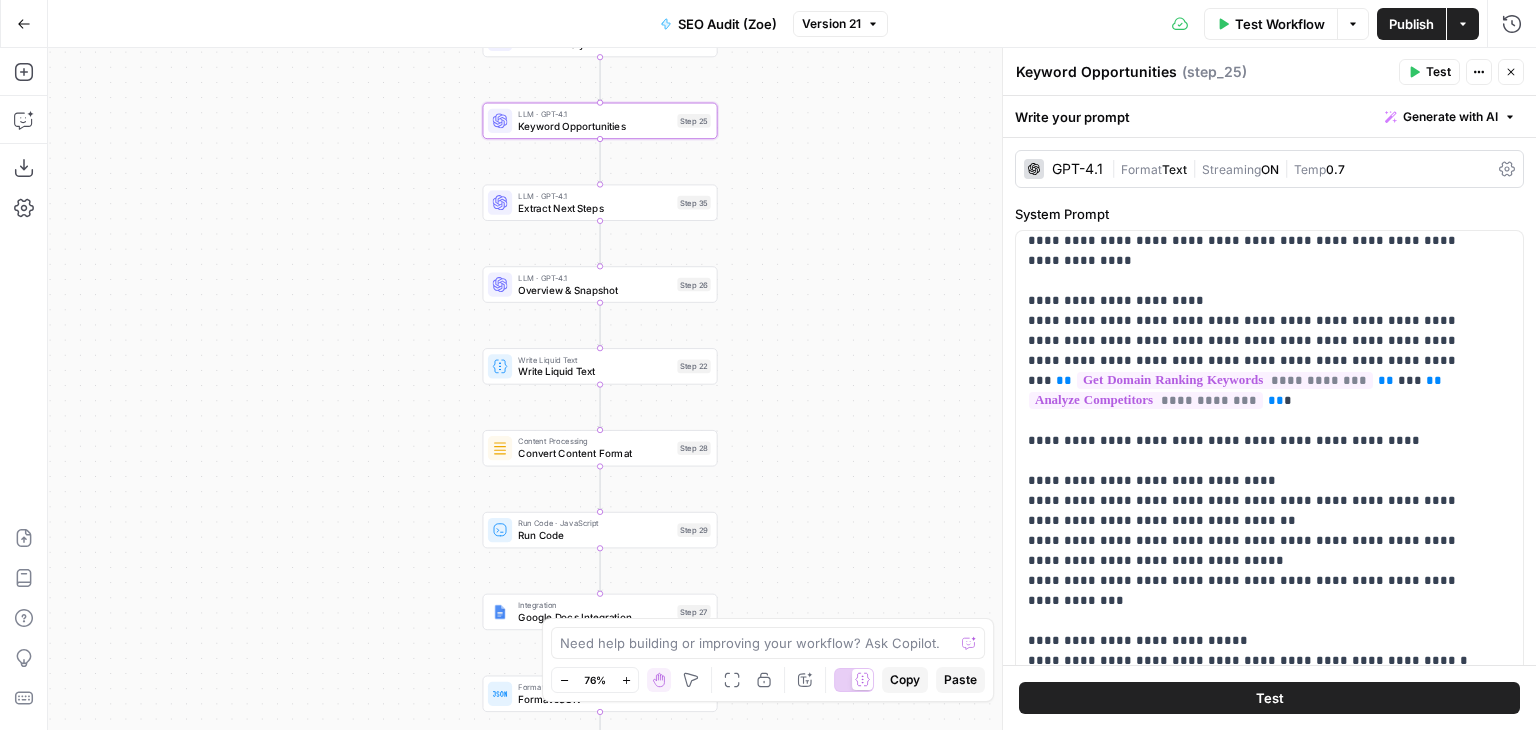 drag, startPoint x: 902, startPoint y: 425, endPoint x: 895, endPoint y: 322, distance: 103.23759 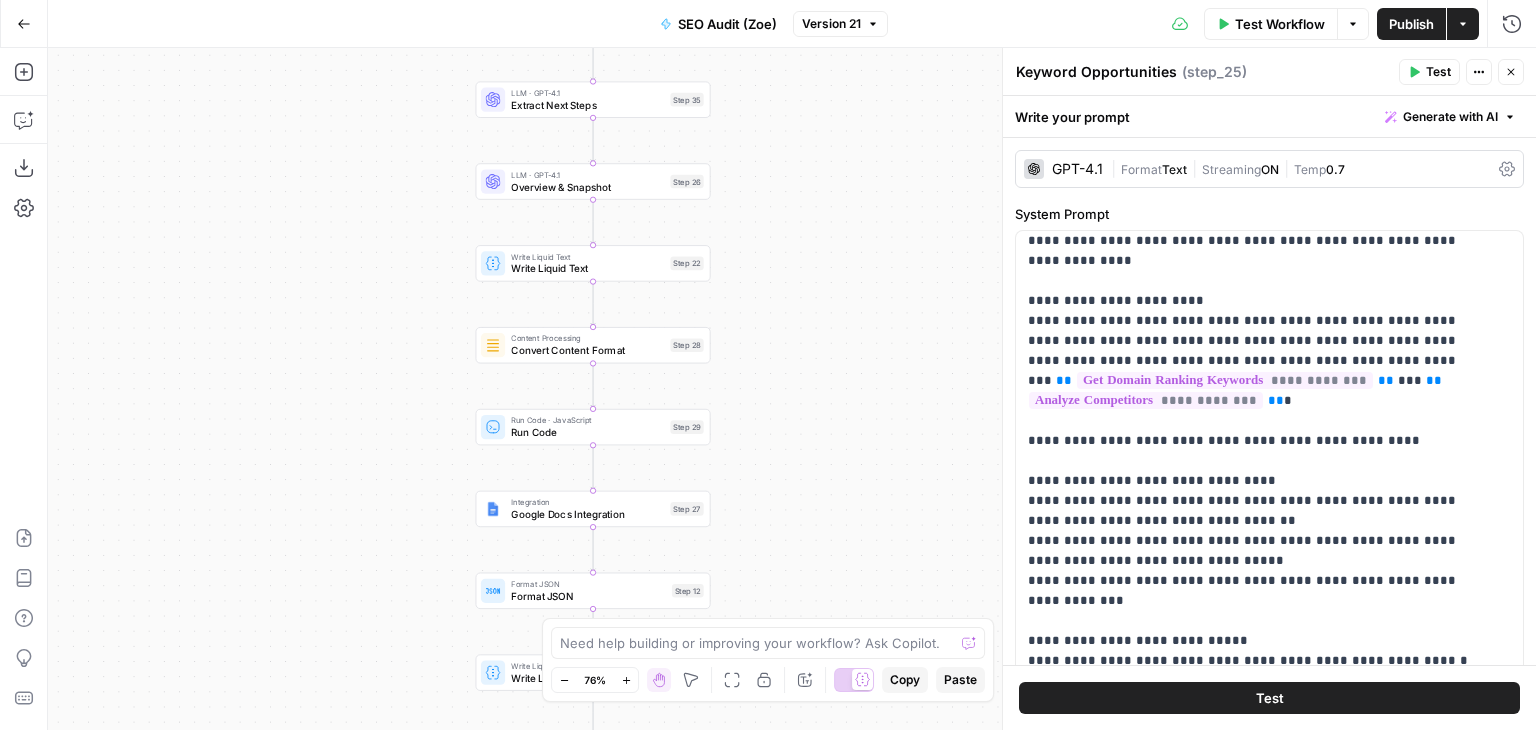 drag 